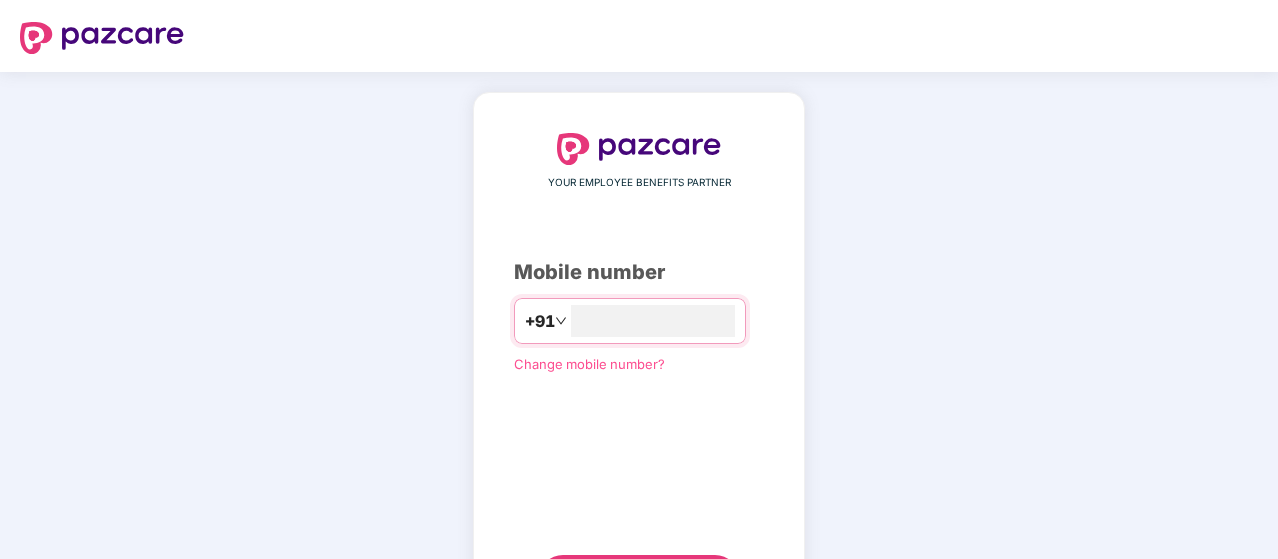 scroll, scrollTop: 32, scrollLeft: 0, axis: vertical 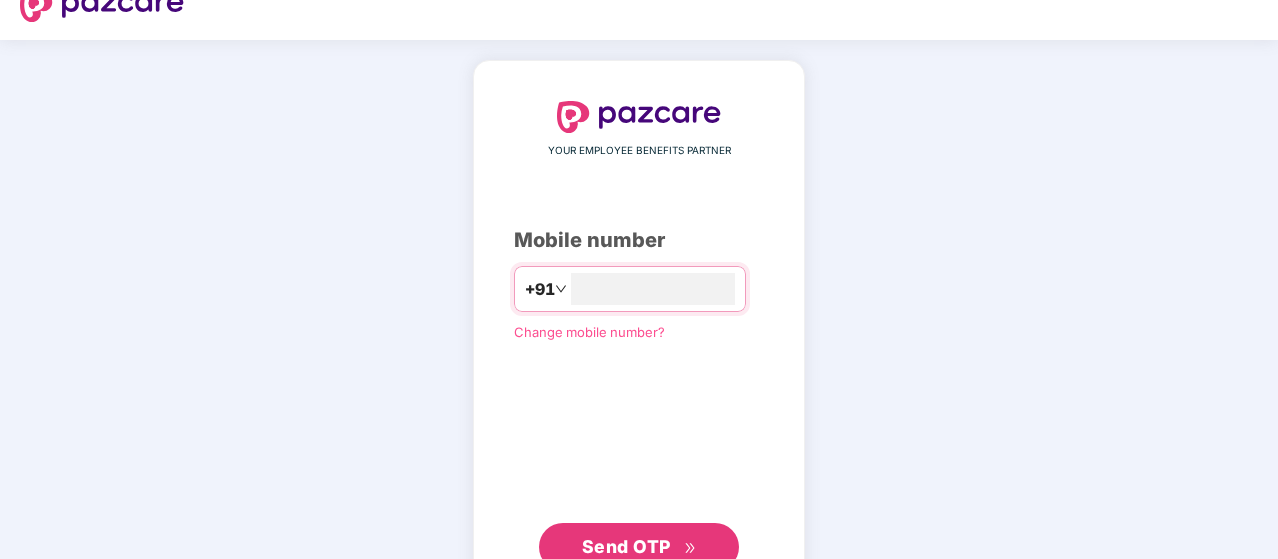 type on "**********" 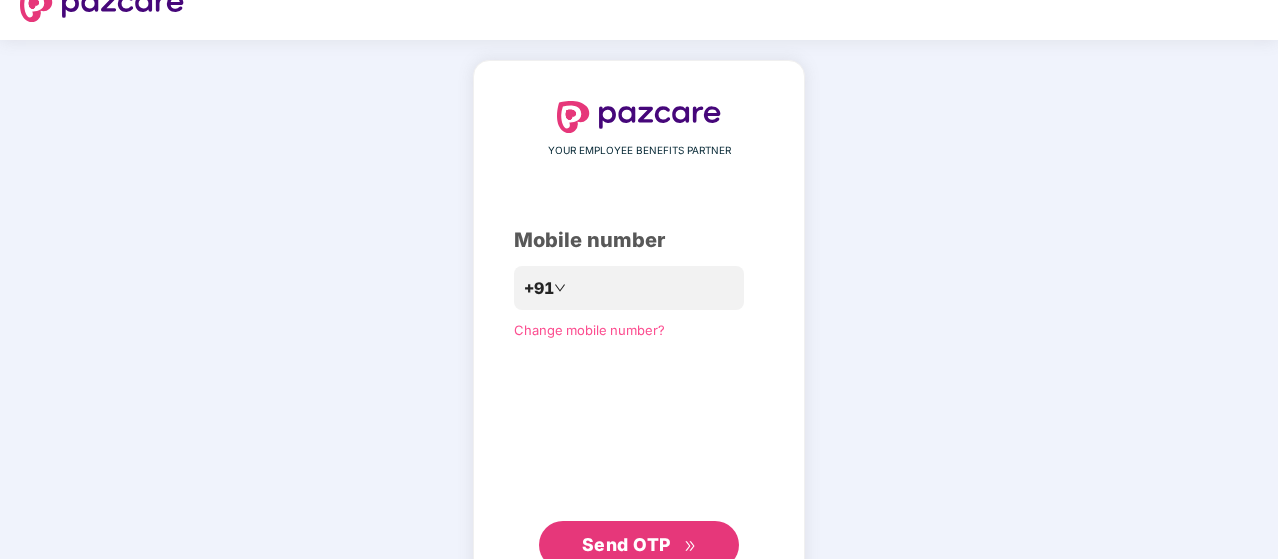 click on "Send OTP" at bounding box center [626, 544] 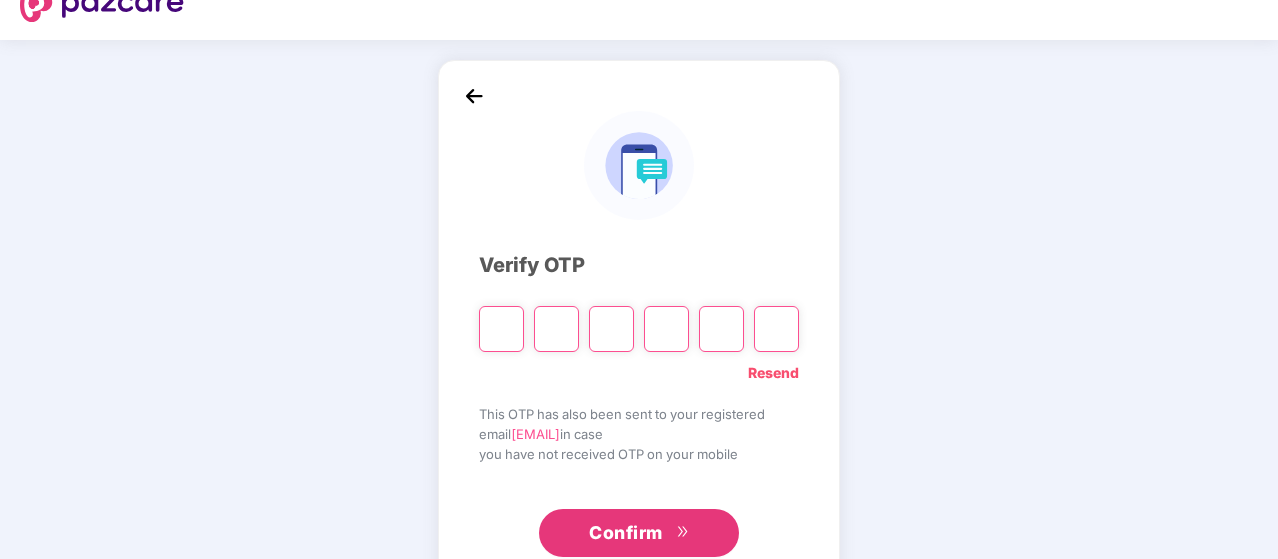type on "*" 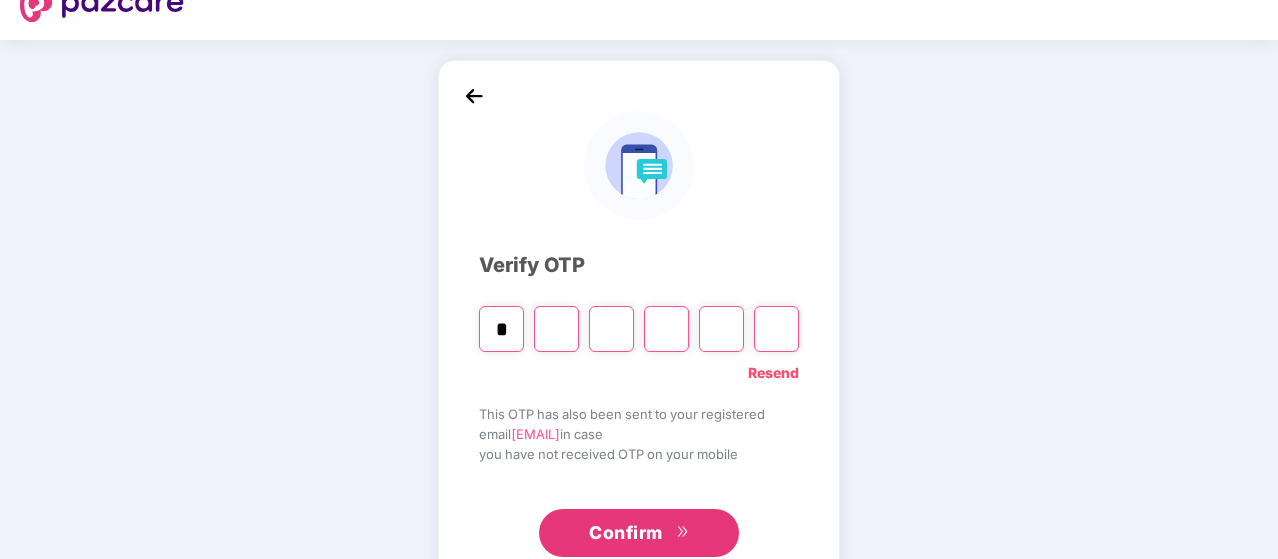 type on "*" 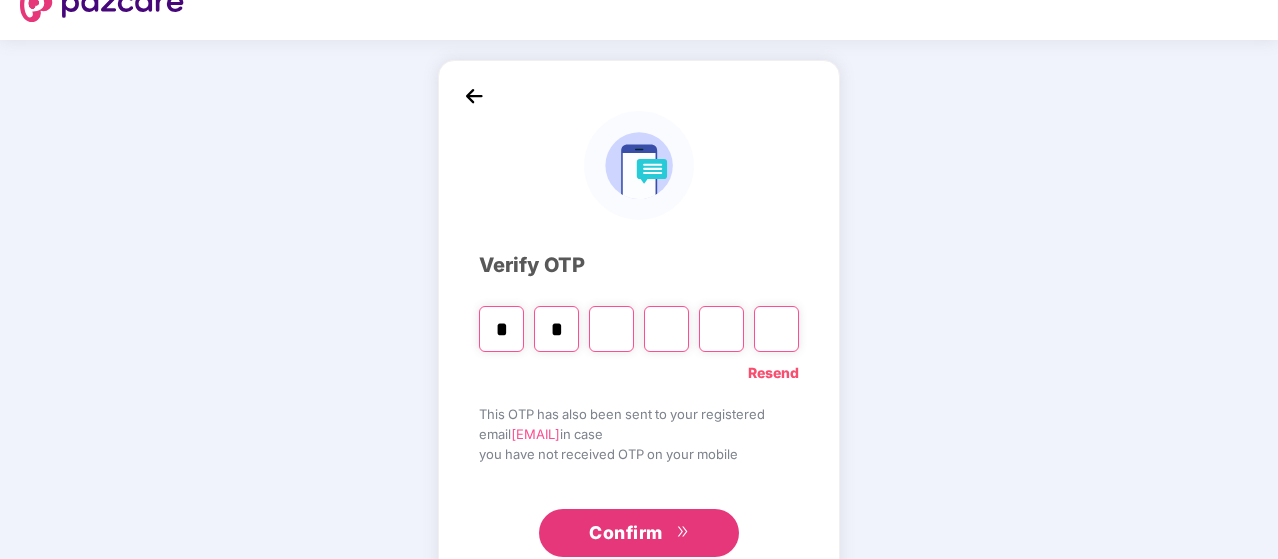 type on "*" 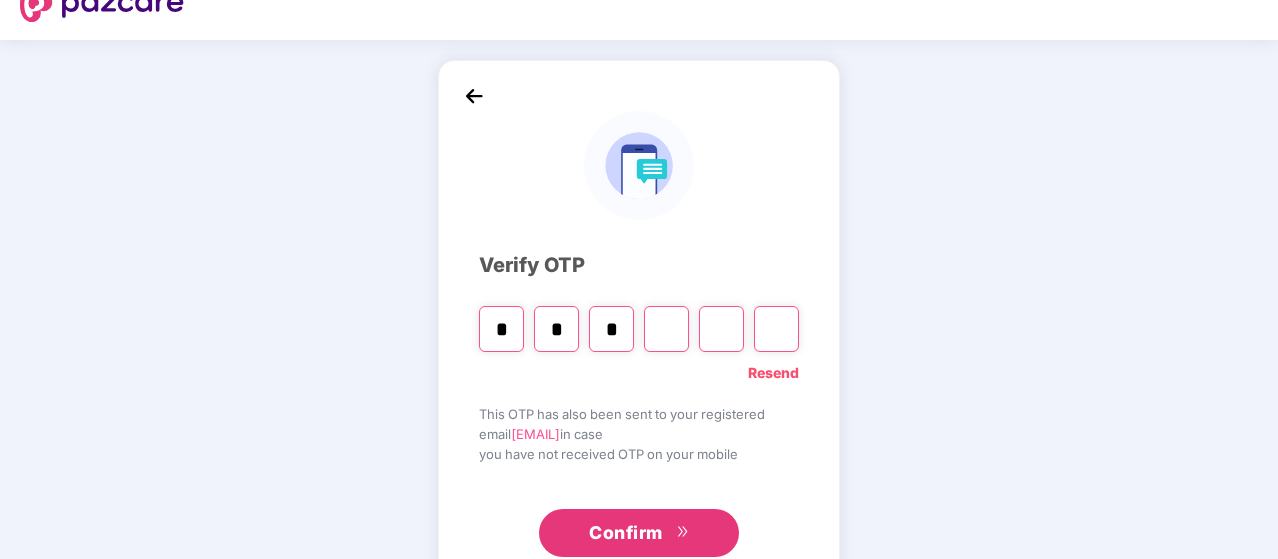type on "*" 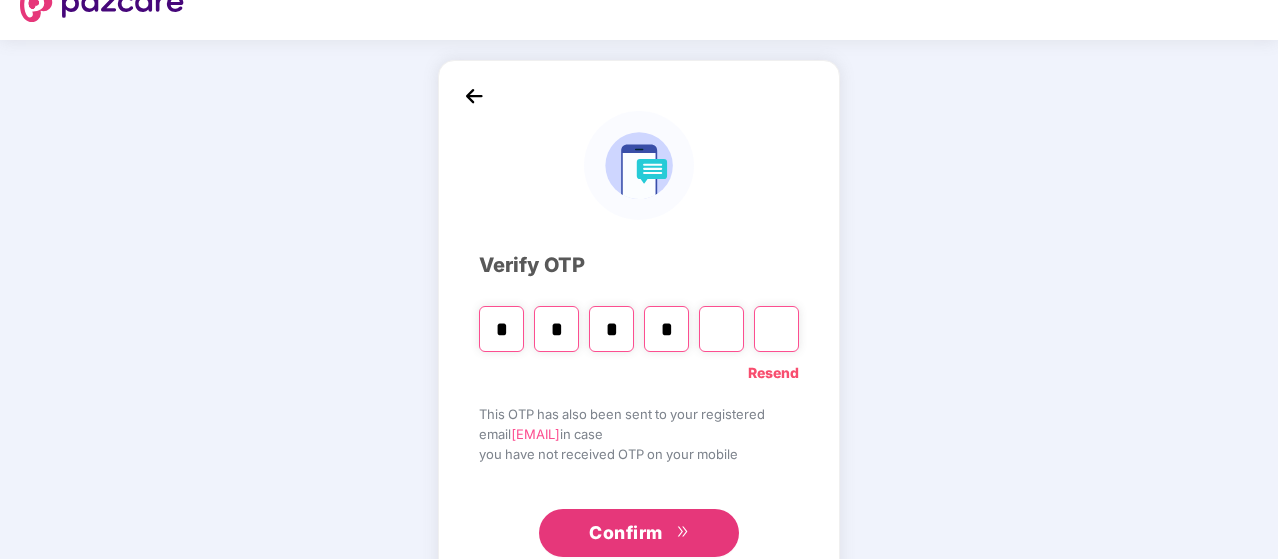 type on "*" 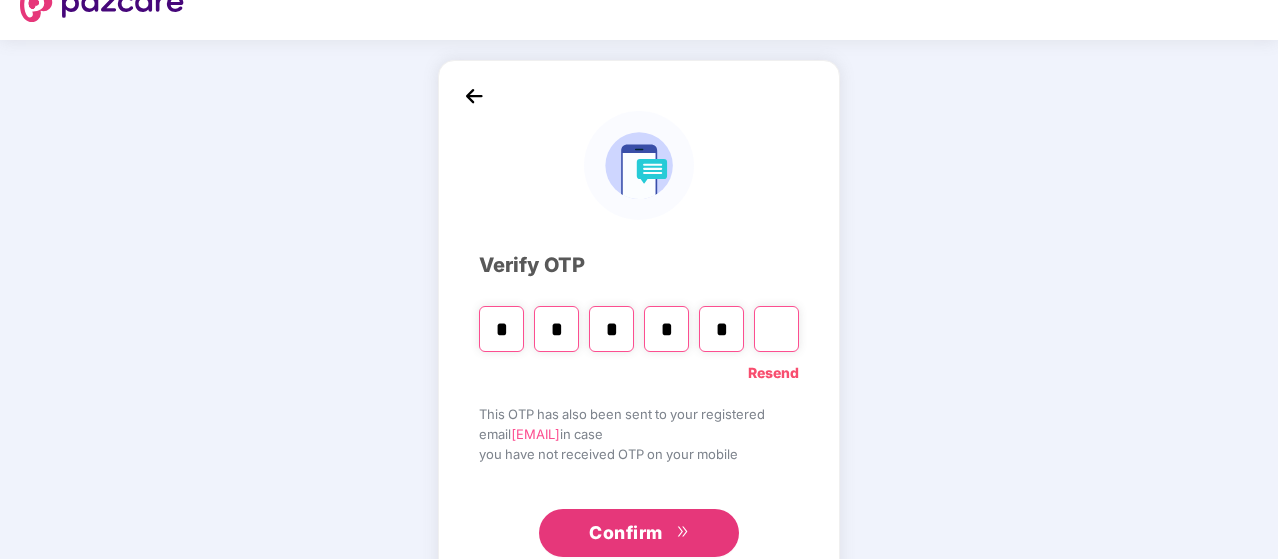 type on "*" 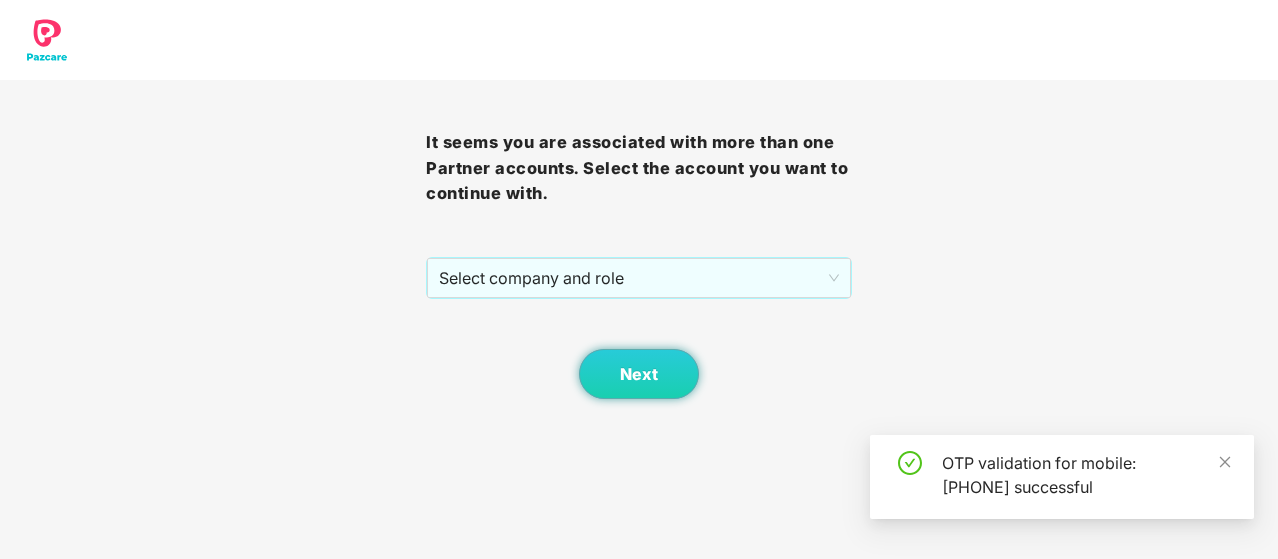 scroll, scrollTop: 0, scrollLeft: 0, axis: both 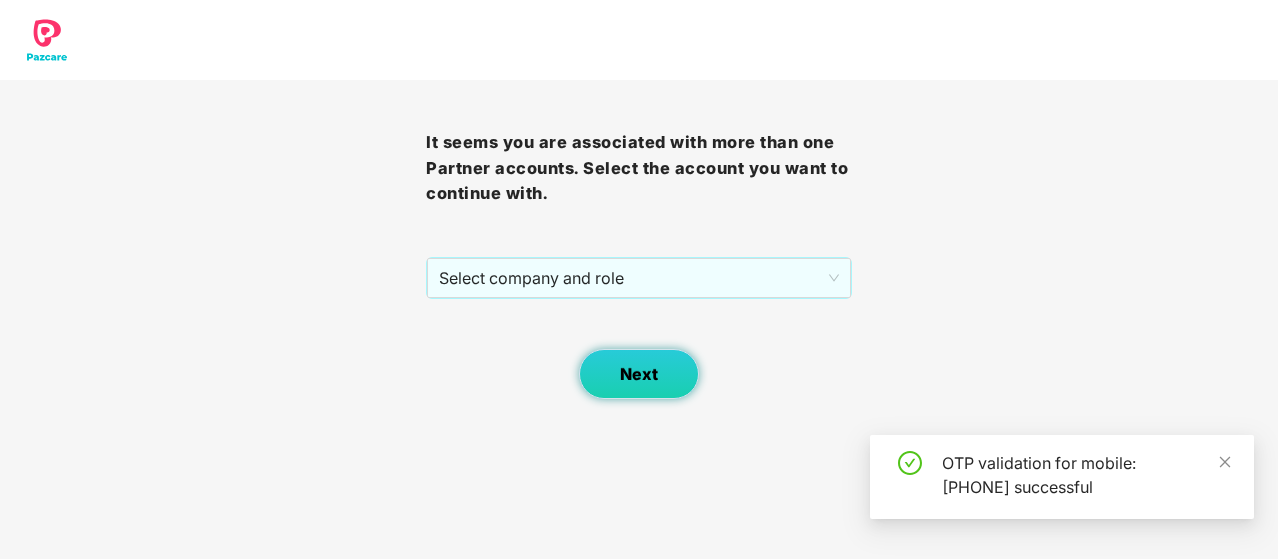 click on "Next" at bounding box center (639, 374) 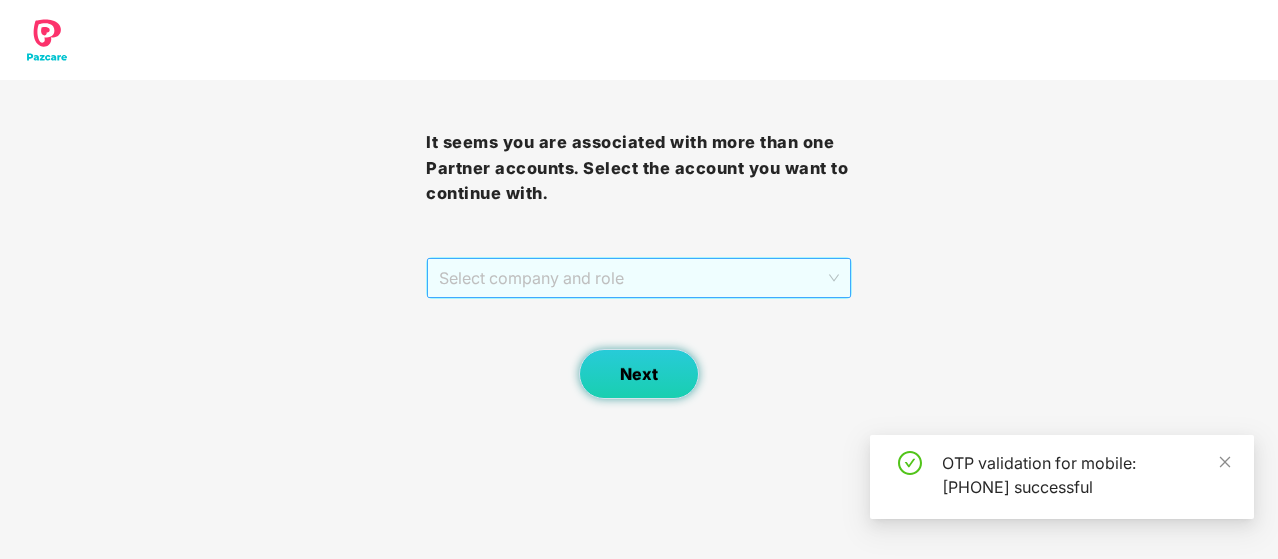 click on "Select company and role" at bounding box center [639, 278] 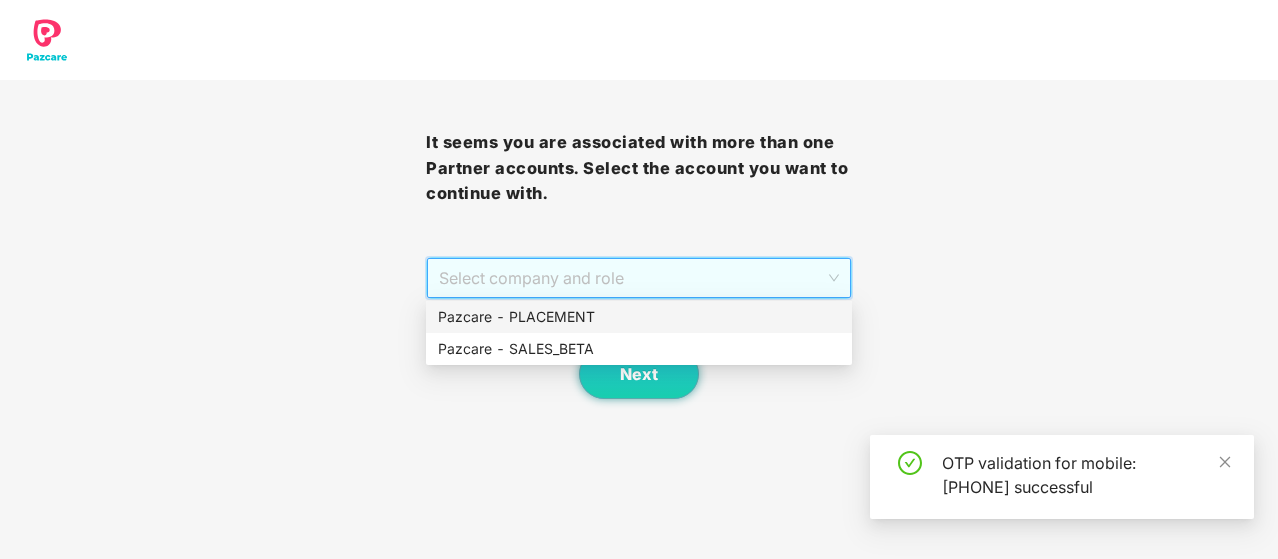 click on "Pazcare - PLACEMENT" at bounding box center (639, 317) 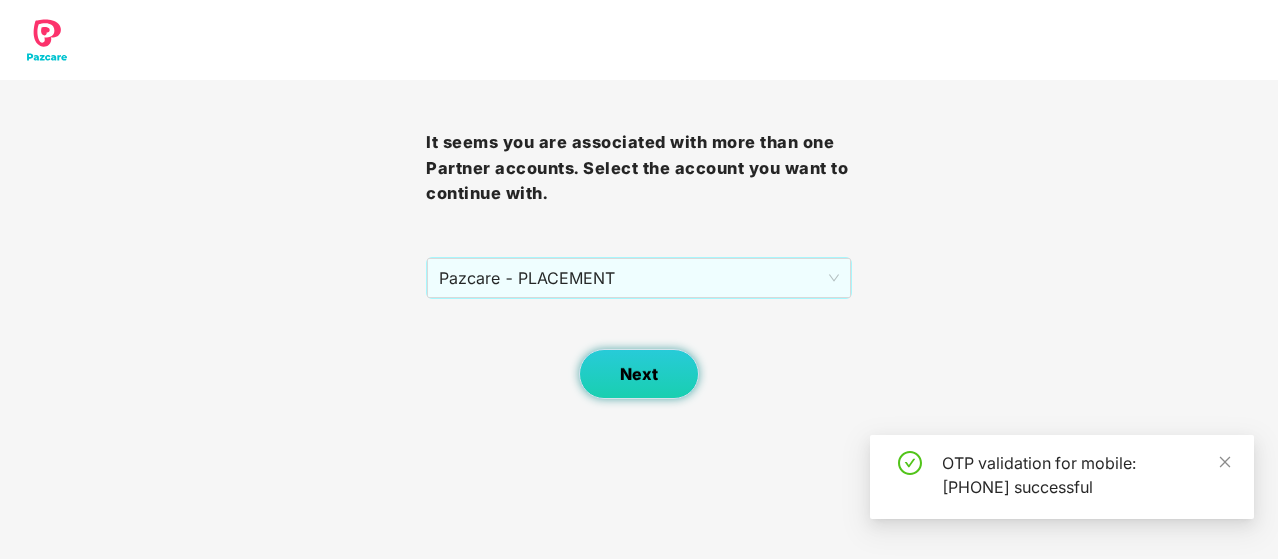drag, startPoint x: 682, startPoint y: 361, endPoint x: 639, endPoint y: 381, distance: 47.423622 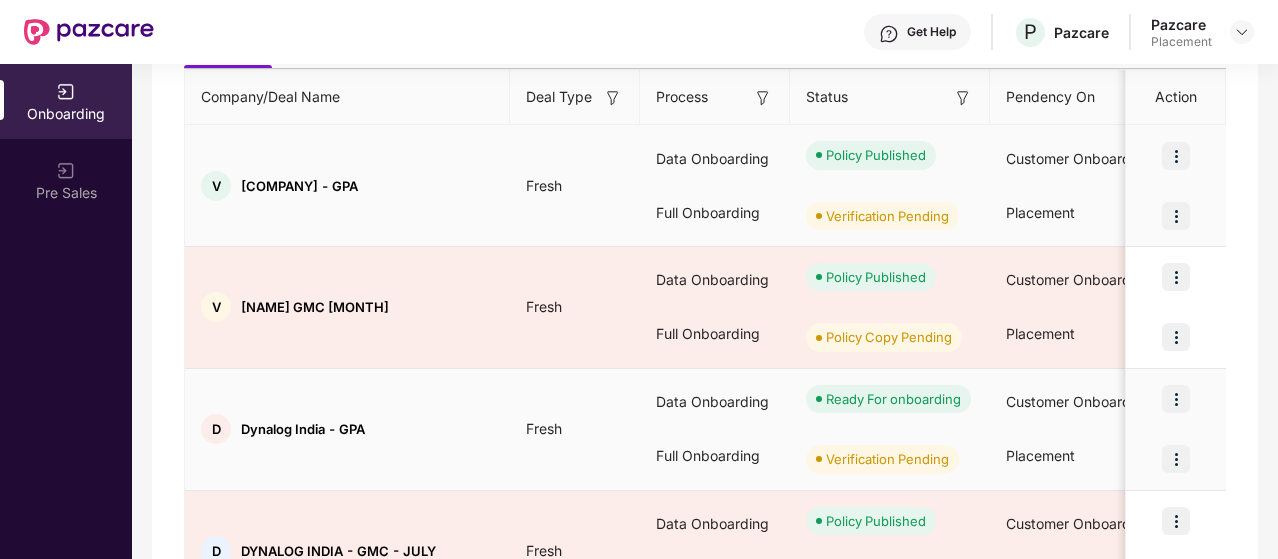scroll, scrollTop: 260, scrollLeft: 0, axis: vertical 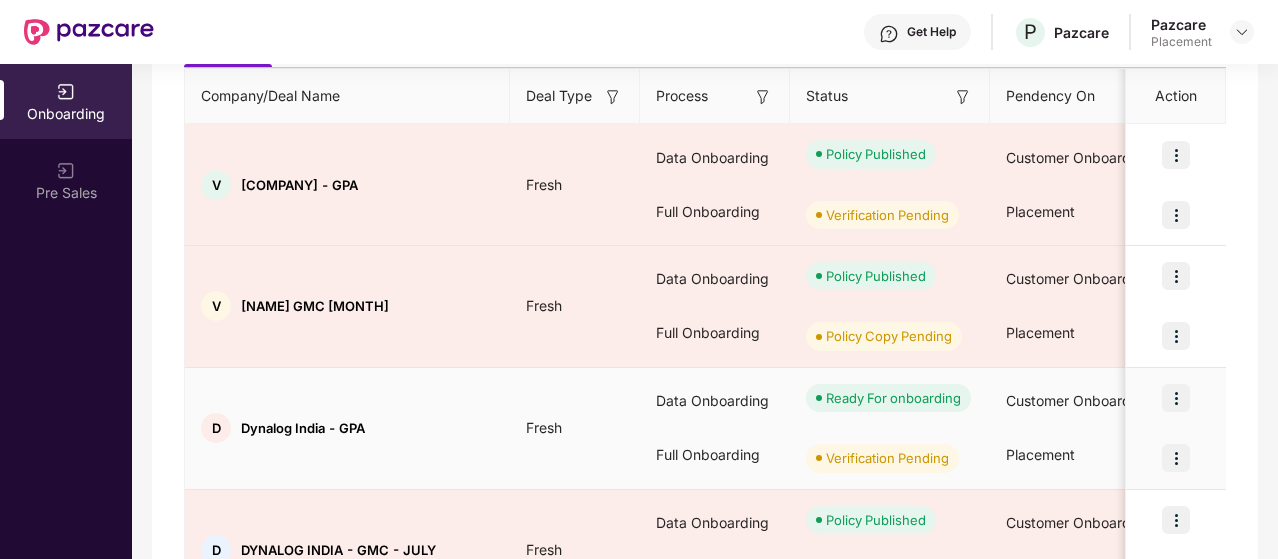 click at bounding box center [1176, 458] 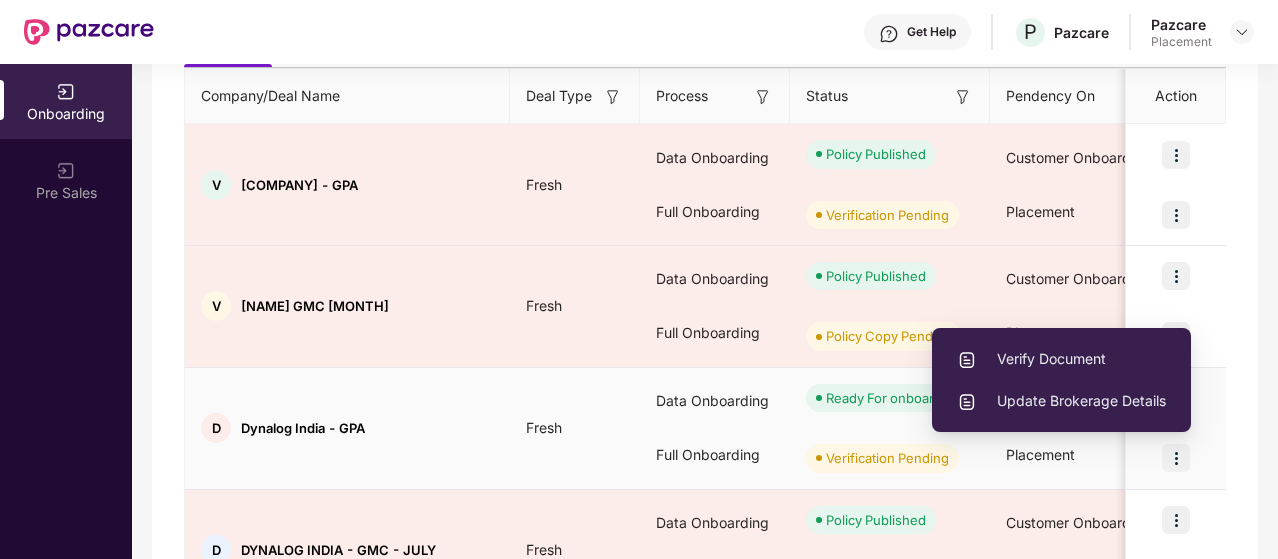 click on "Verify Document" at bounding box center (1061, 359) 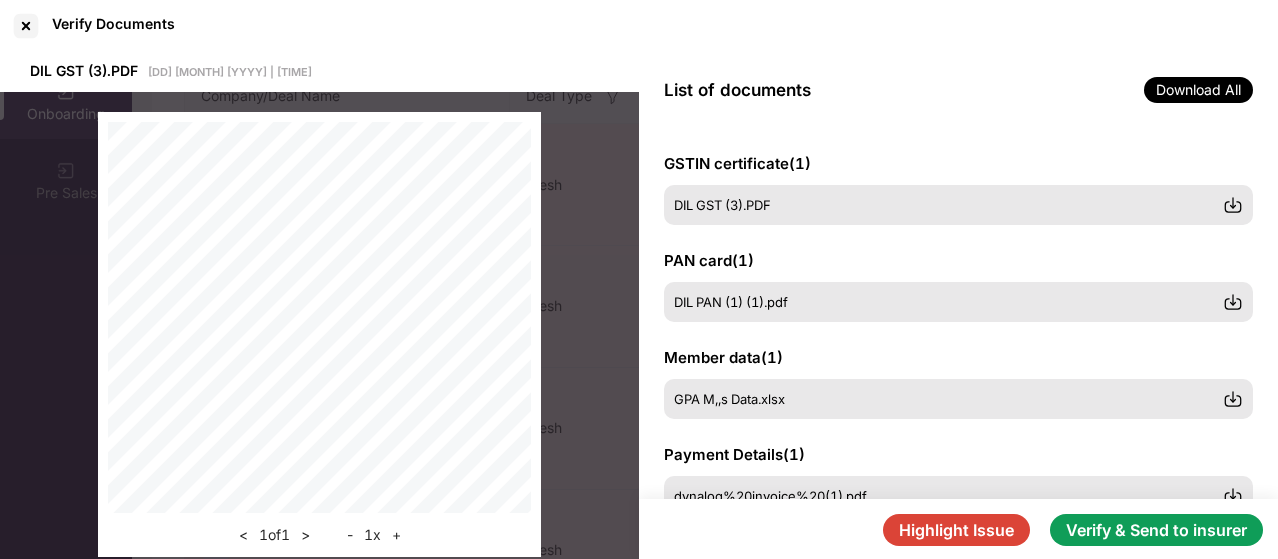 click on "Verify & Send to insurer" at bounding box center [1156, 530] 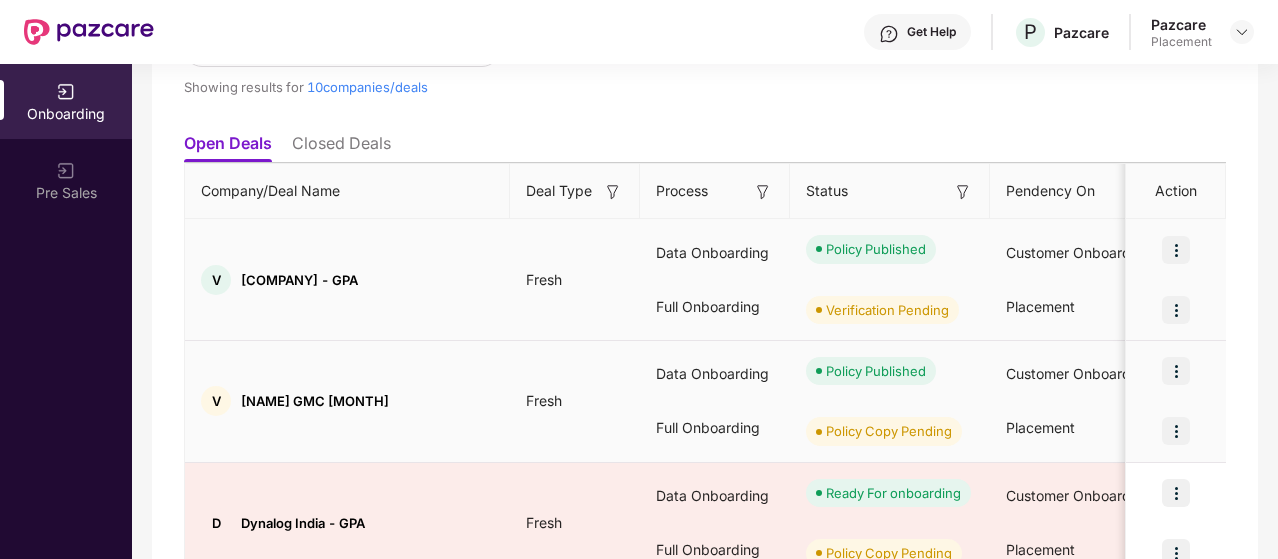 scroll, scrollTop: 179, scrollLeft: 0, axis: vertical 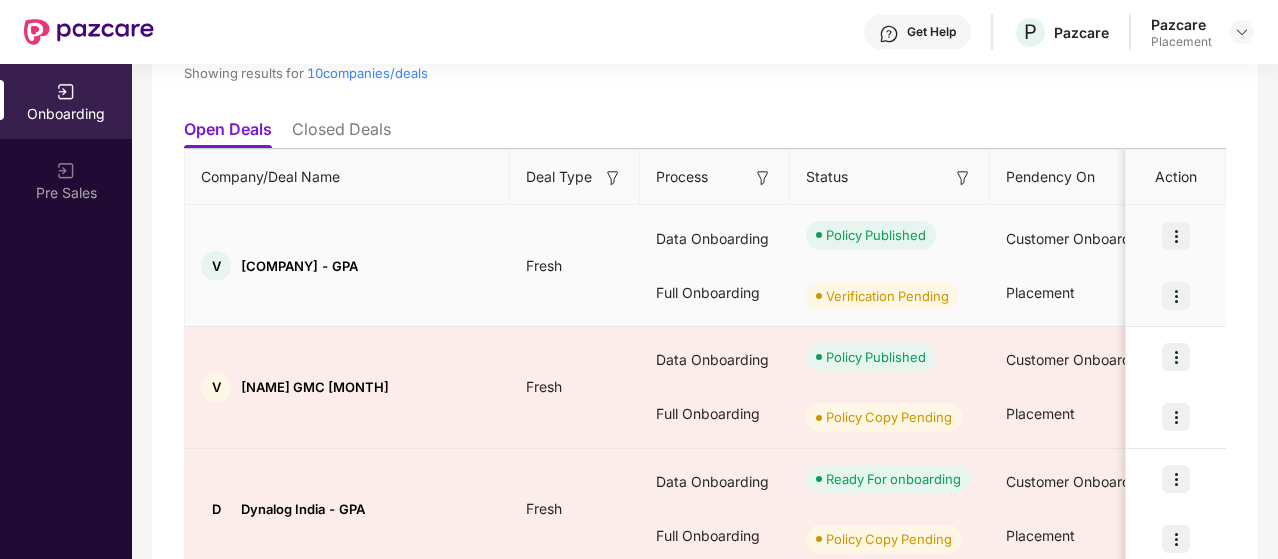 click at bounding box center (1176, 296) 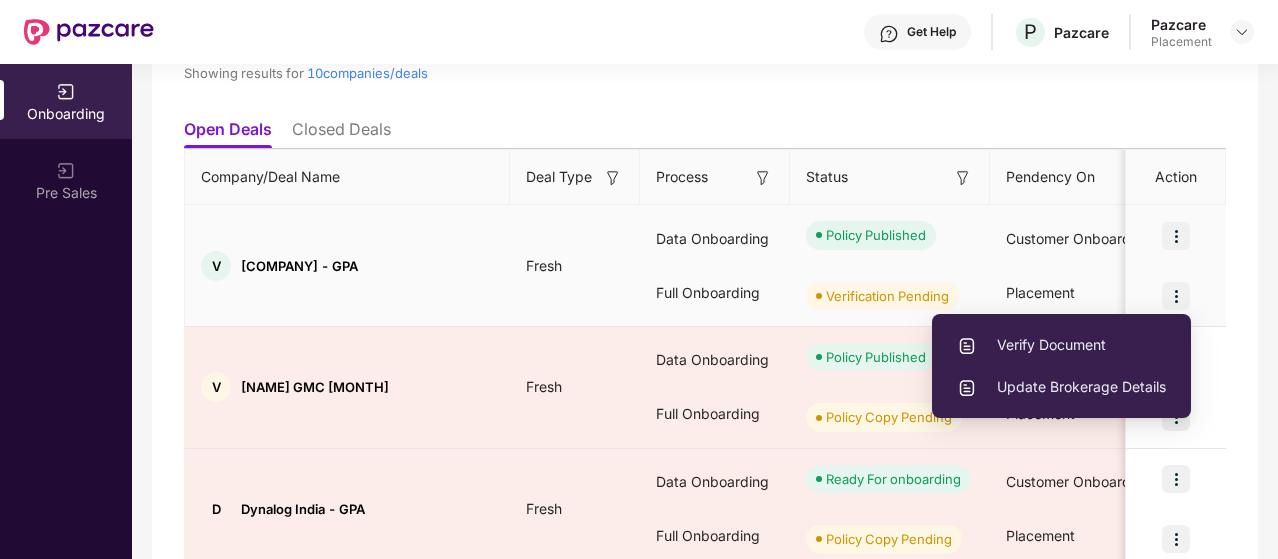 click on "Verify Document" at bounding box center (1061, 345) 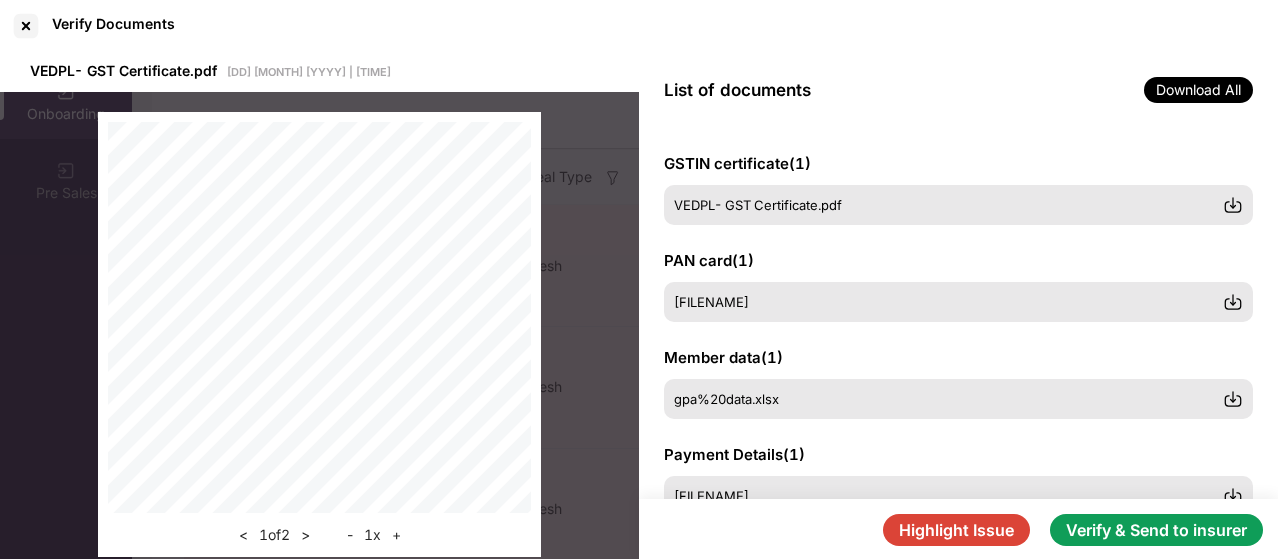 click on "Verify & Send to insurer" at bounding box center (1156, 530) 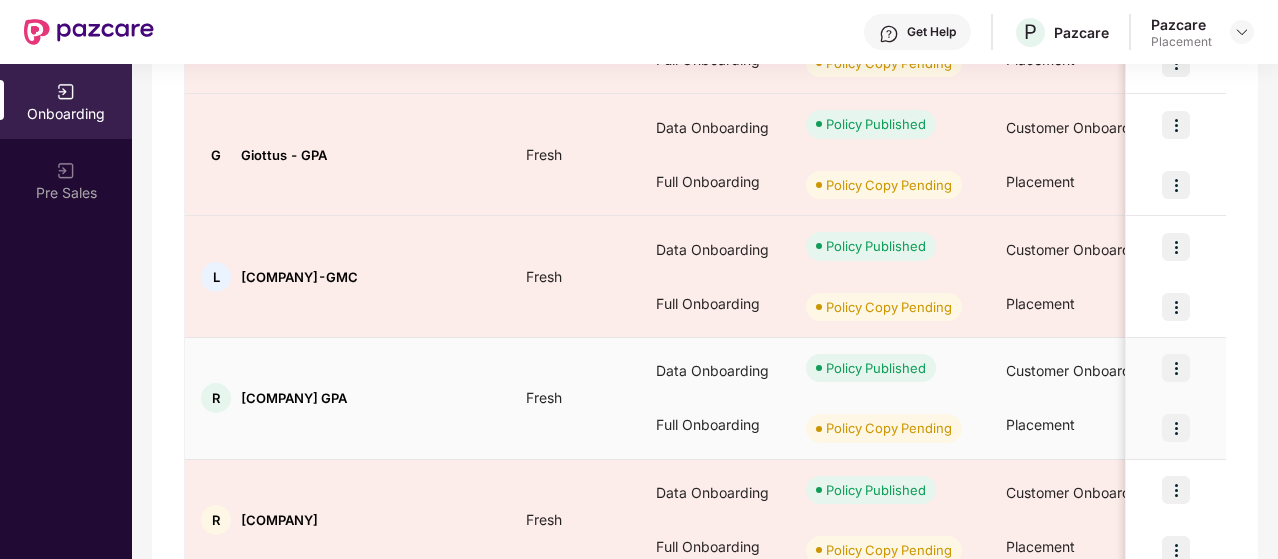 scroll, scrollTop: 1112, scrollLeft: 0, axis: vertical 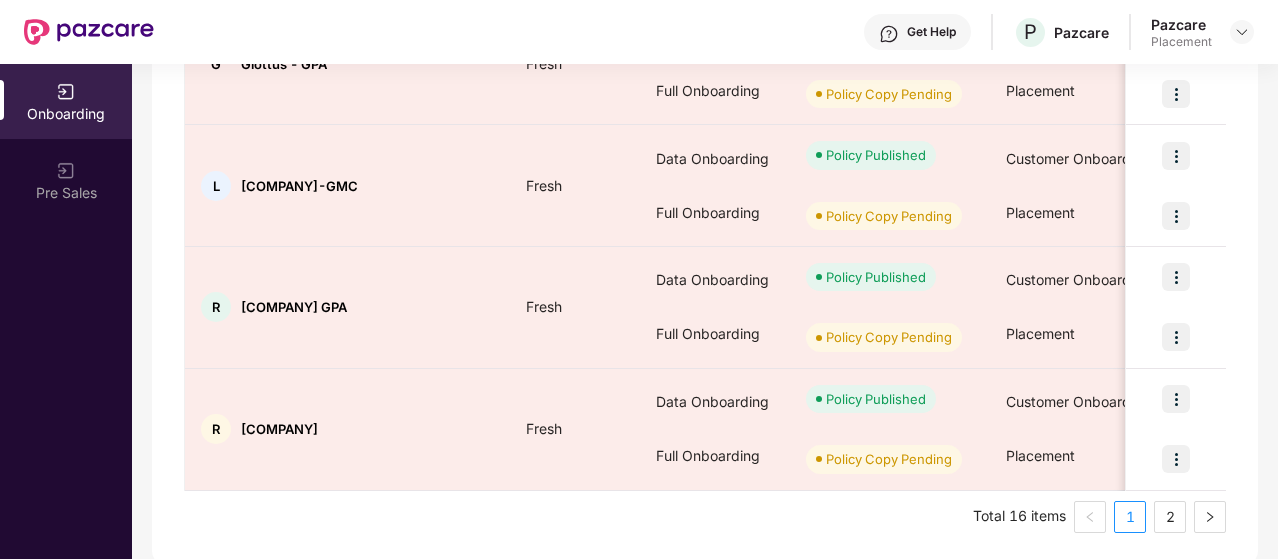 click on "Total 16 items 1 2" at bounding box center [705, 517] 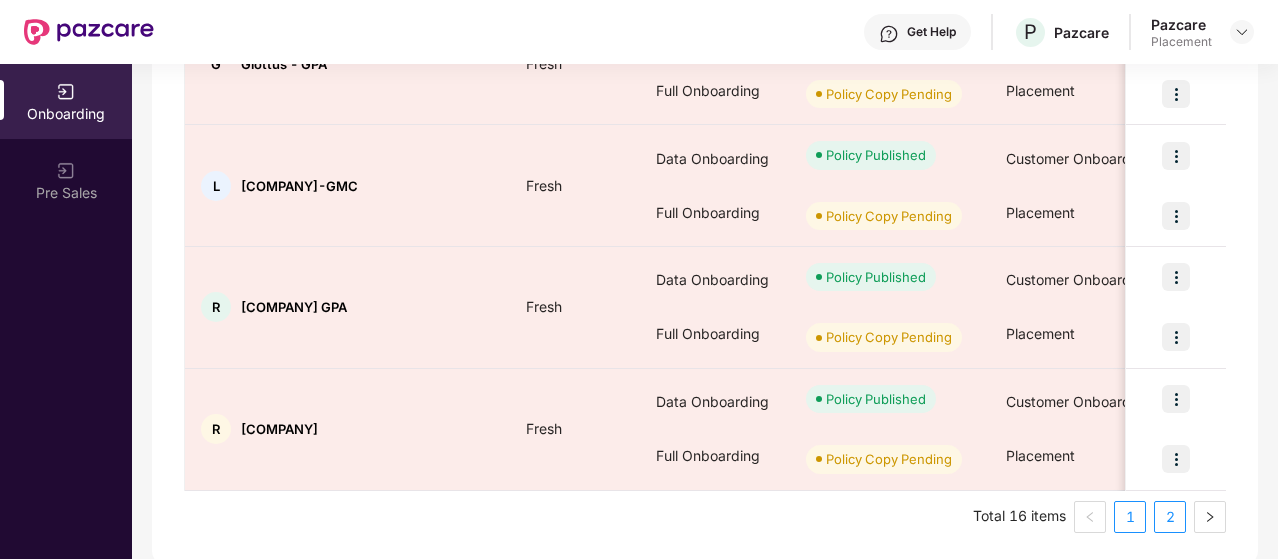 click on "2" at bounding box center (1170, 517) 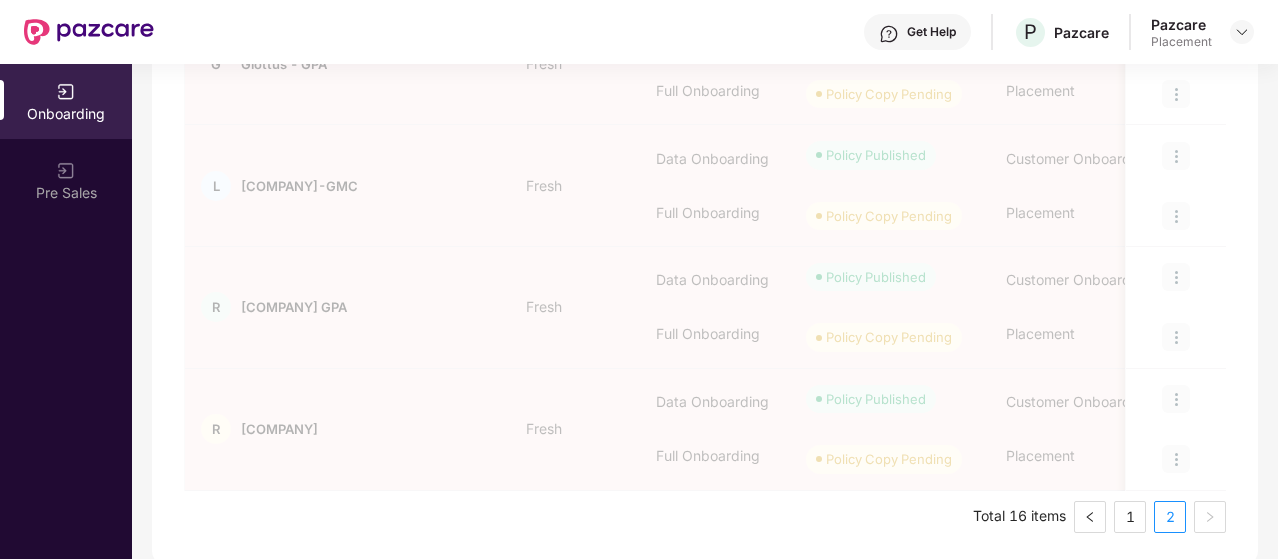 scroll, scrollTop: 626, scrollLeft: 0, axis: vertical 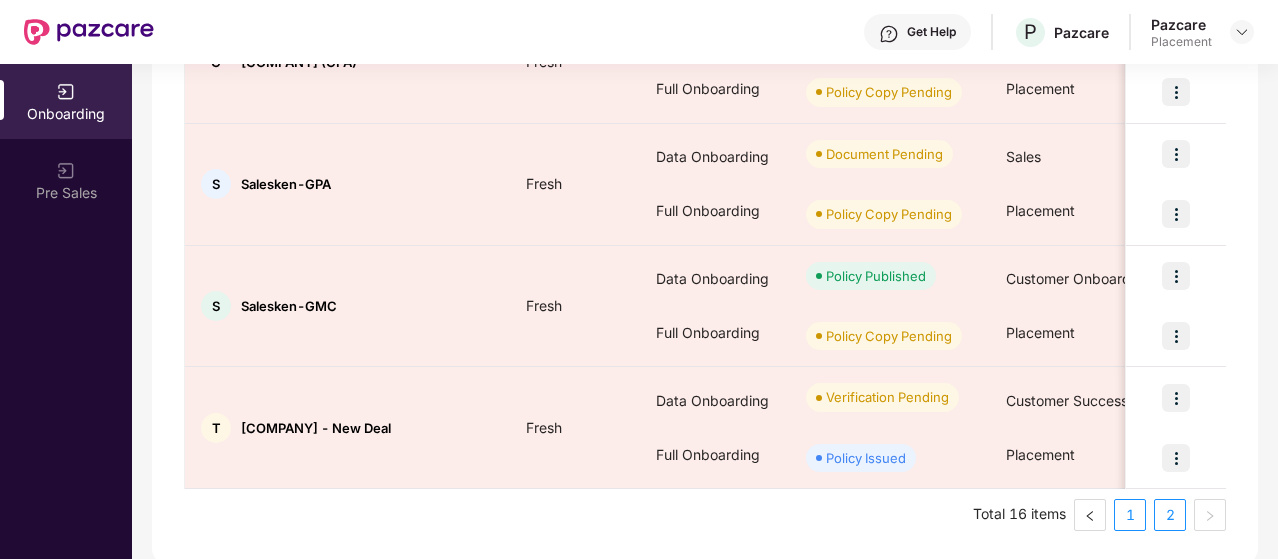 click on "1" at bounding box center [1130, 515] 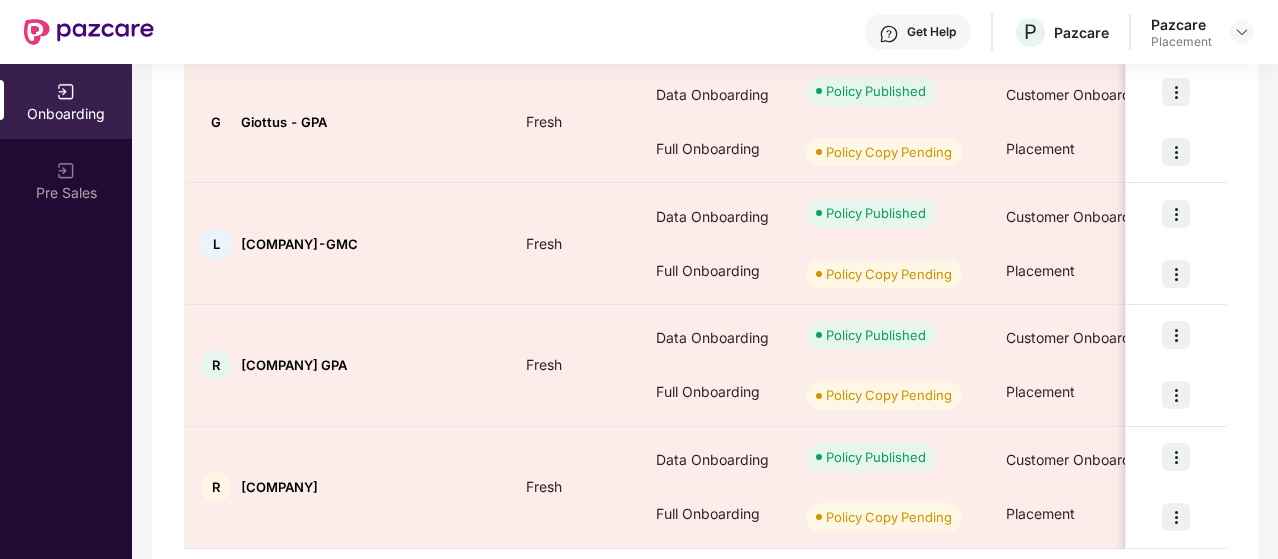 scroll, scrollTop: 1112, scrollLeft: 0, axis: vertical 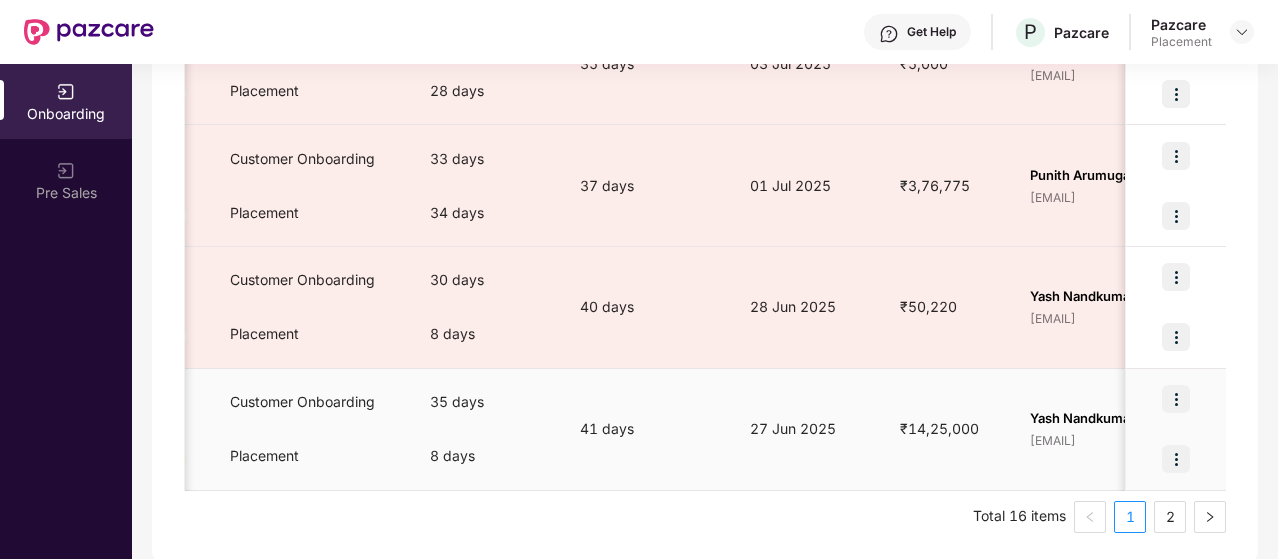 click at bounding box center (1176, 459) 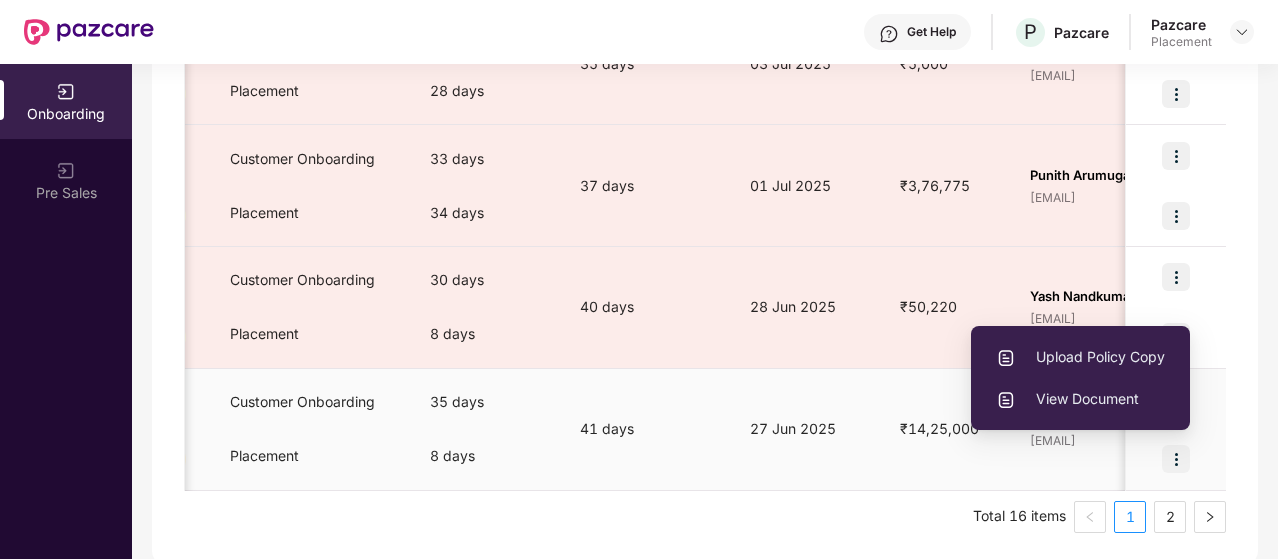 click on "Upload Policy Copy" at bounding box center (1080, 357) 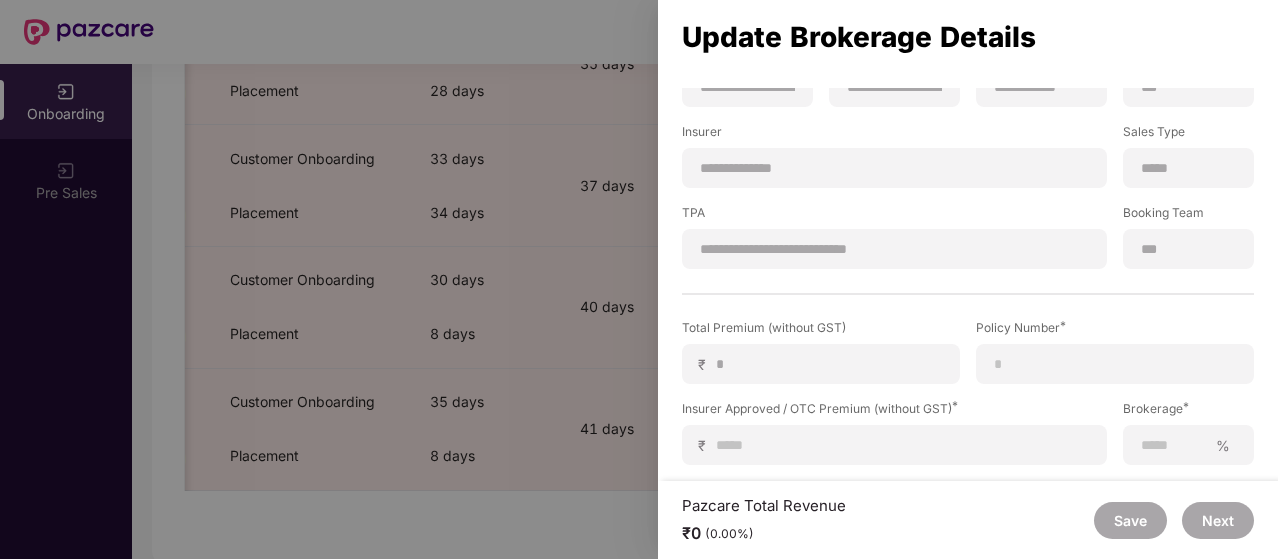 scroll, scrollTop: 268, scrollLeft: 0, axis: vertical 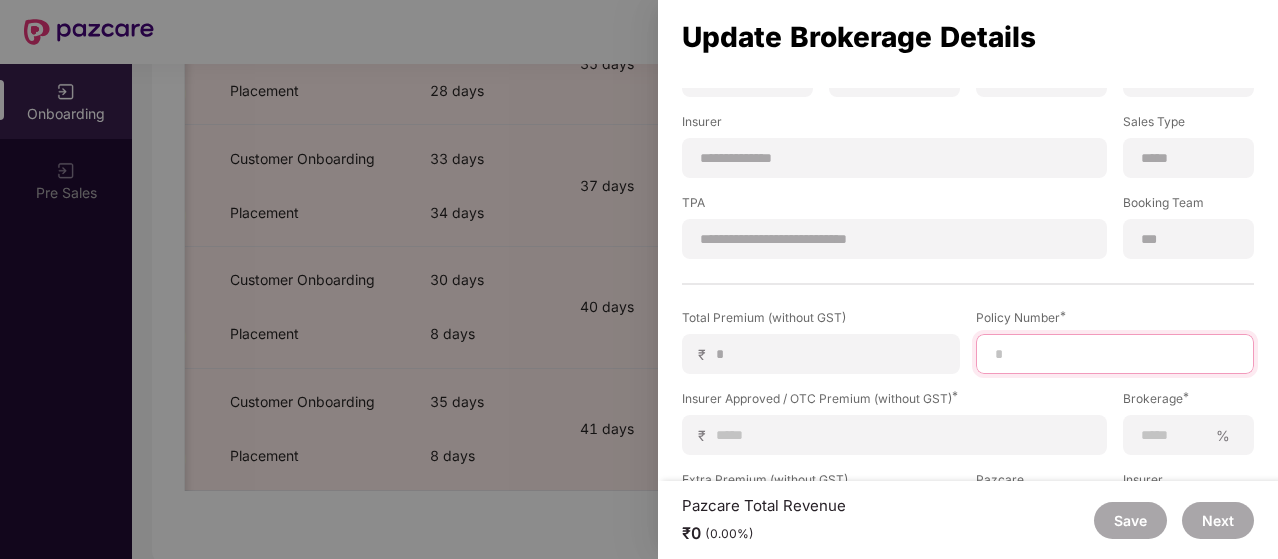 click at bounding box center (1115, 354) 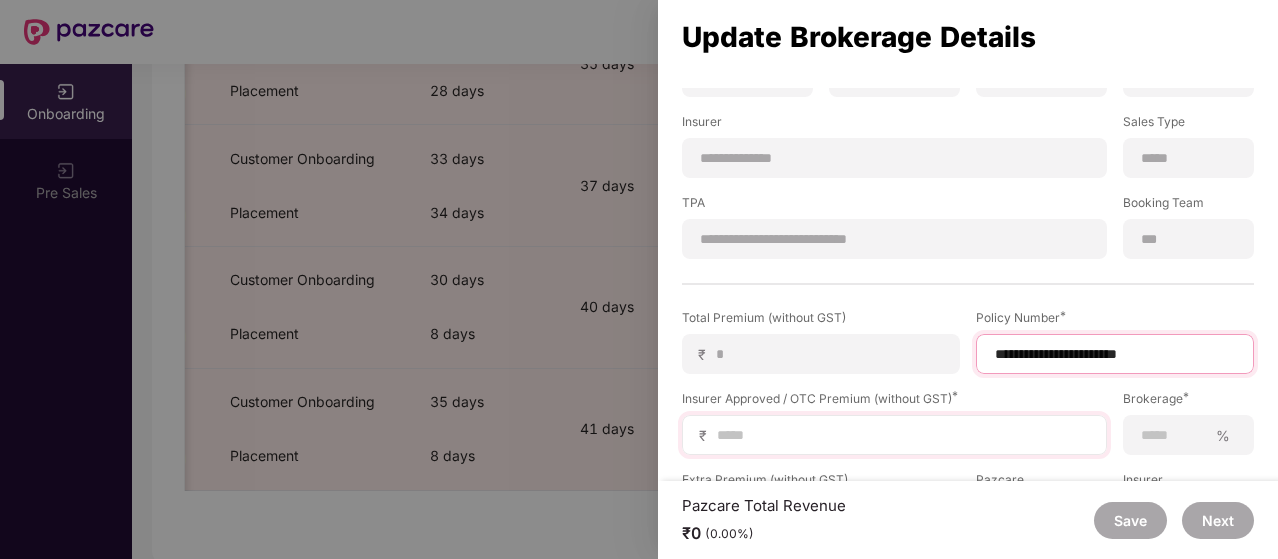 type on "**********" 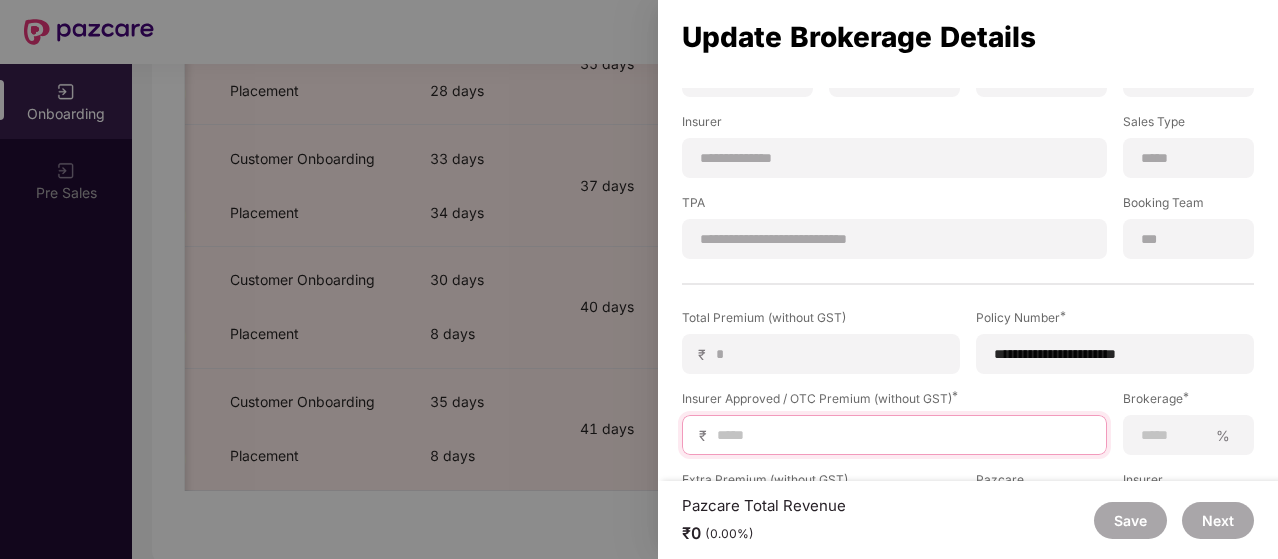 click at bounding box center [902, 435] 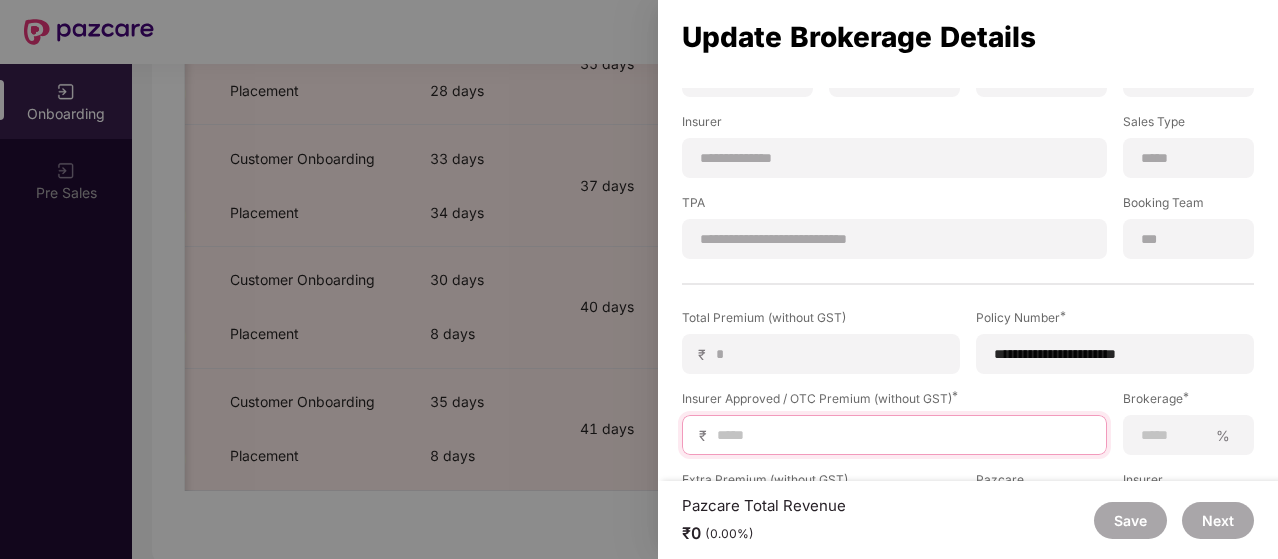 type on "*" 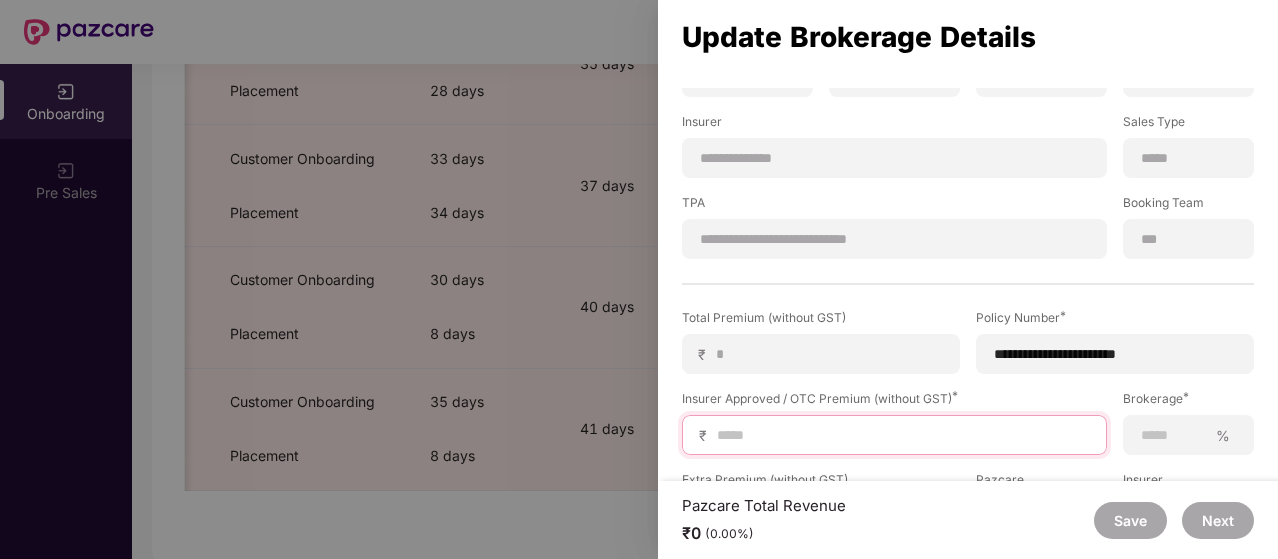 type on "*" 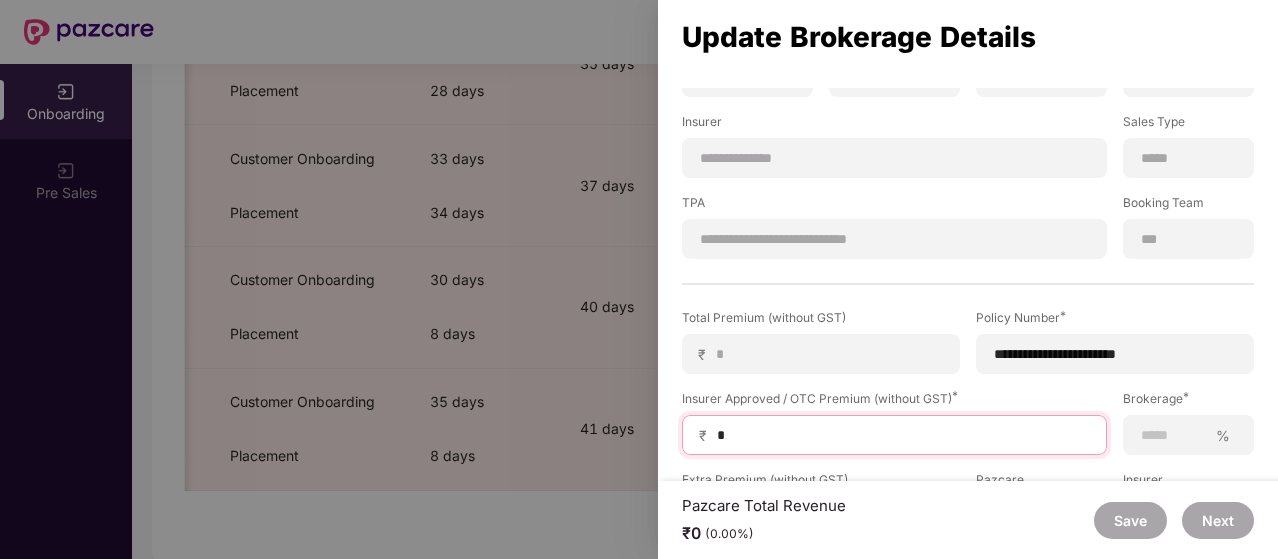 type on "**" 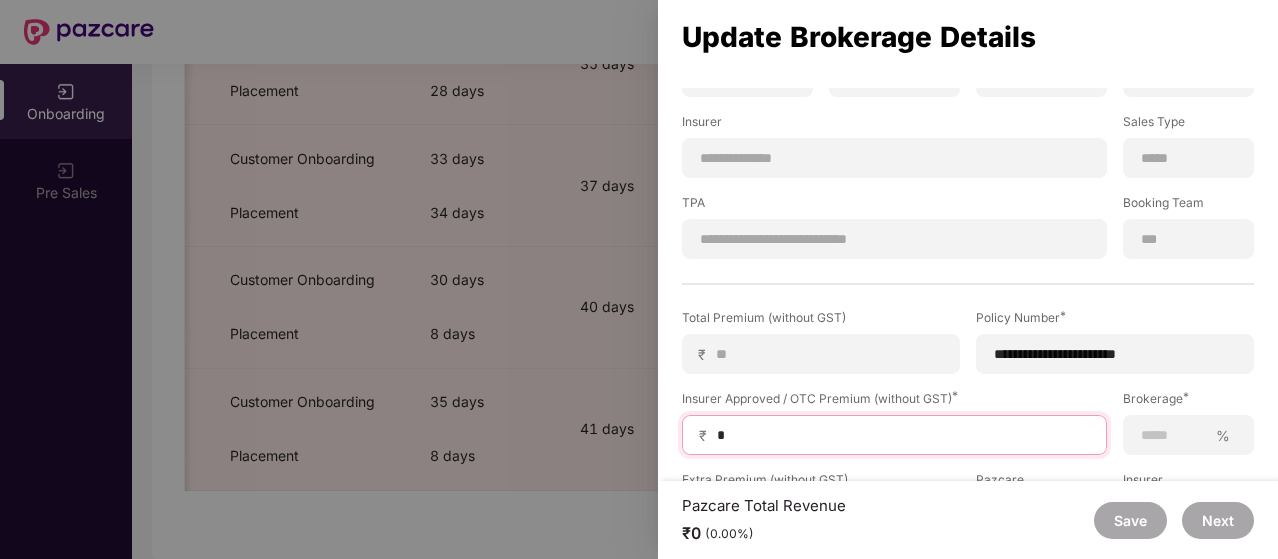 type on "**" 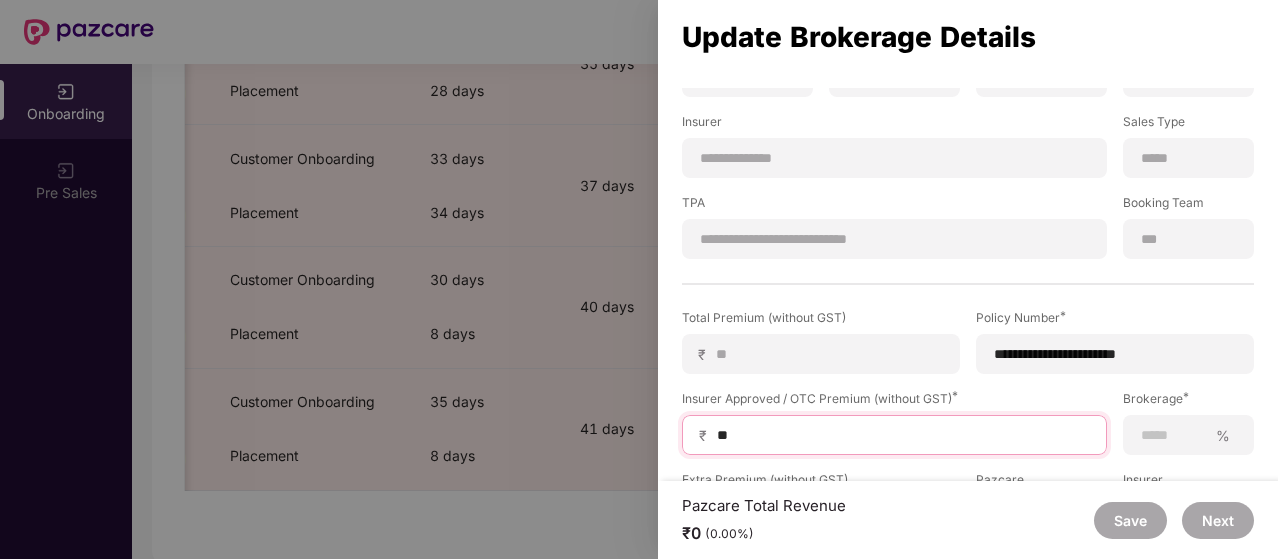 type on "***" 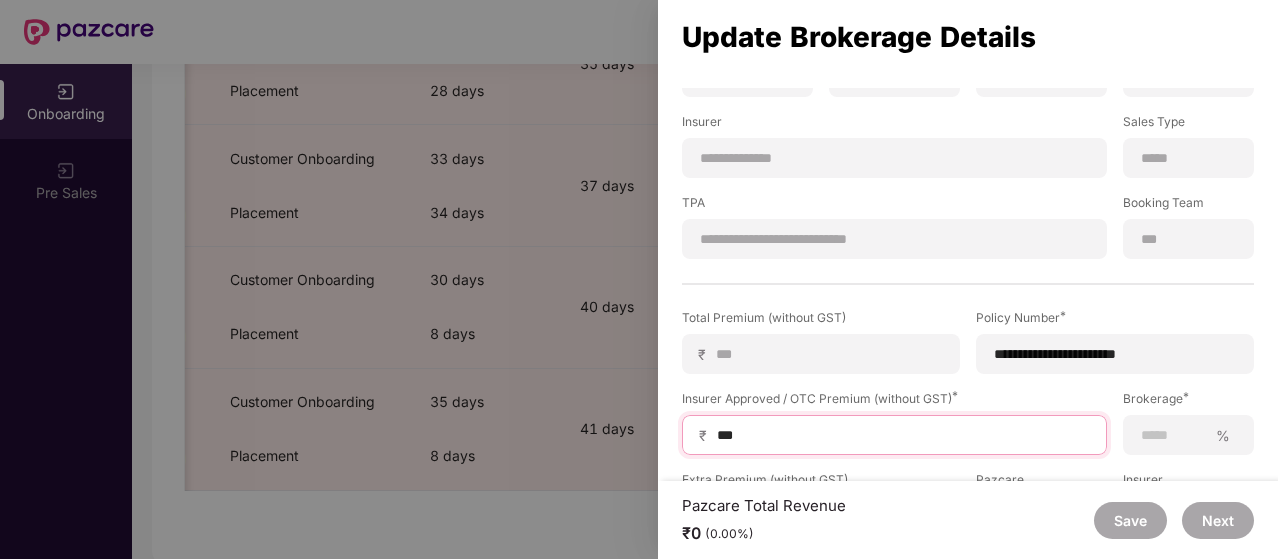 type on "****" 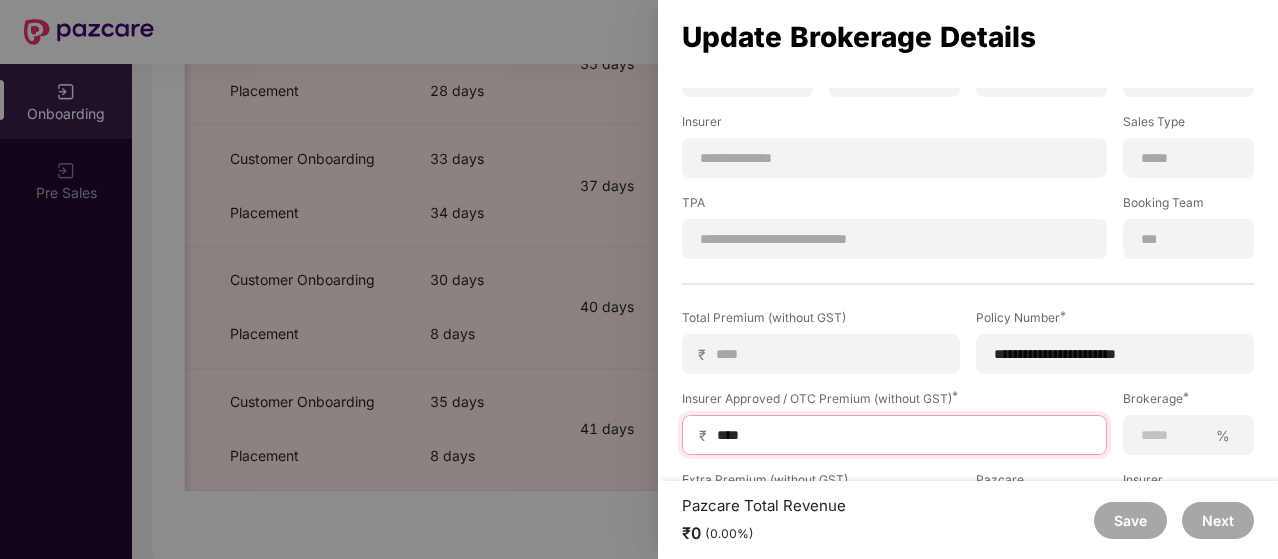 type on "*****" 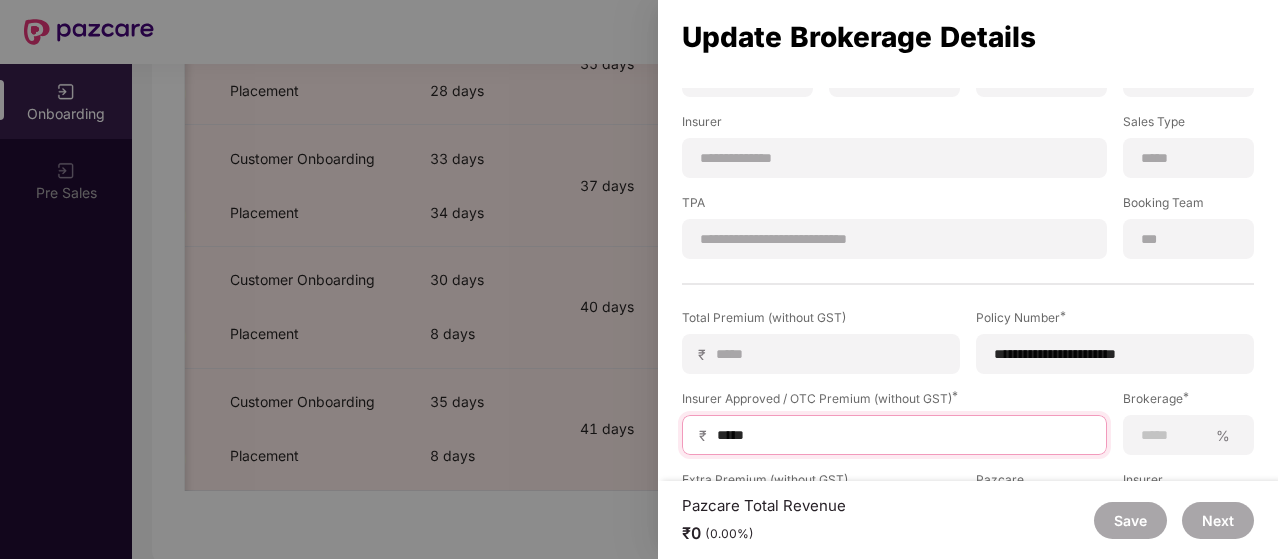 type on "******" 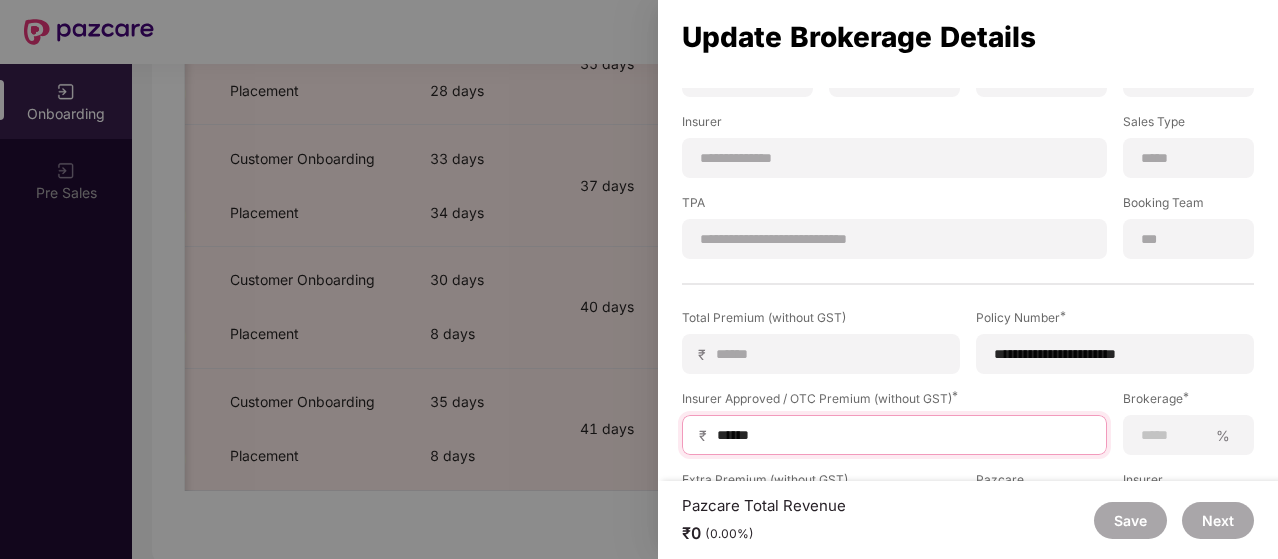 type on "*******" 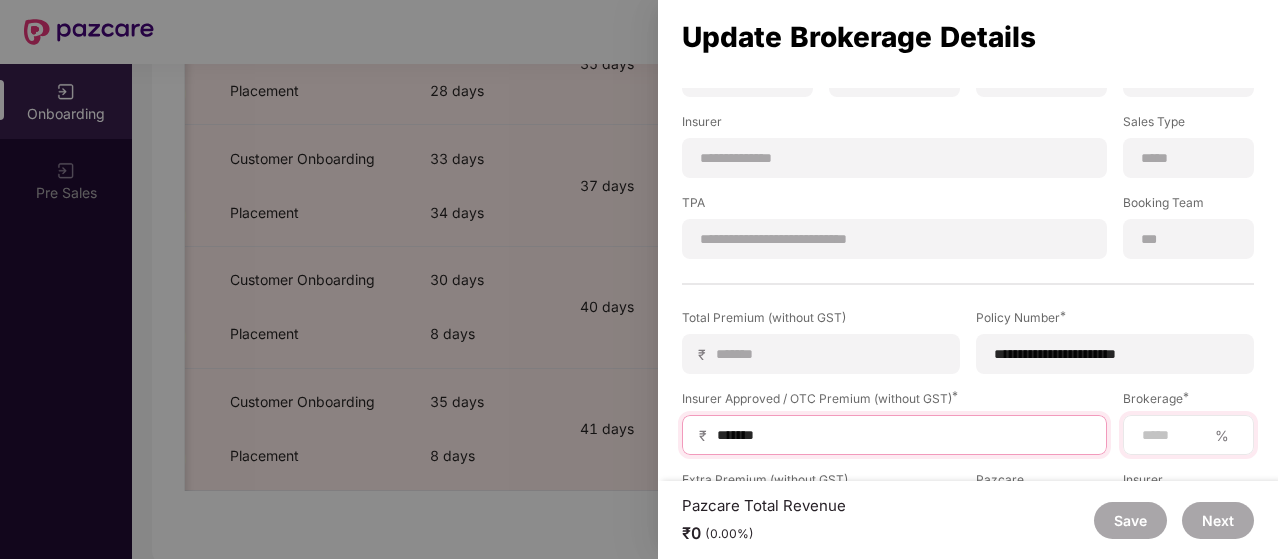 type on "*******" 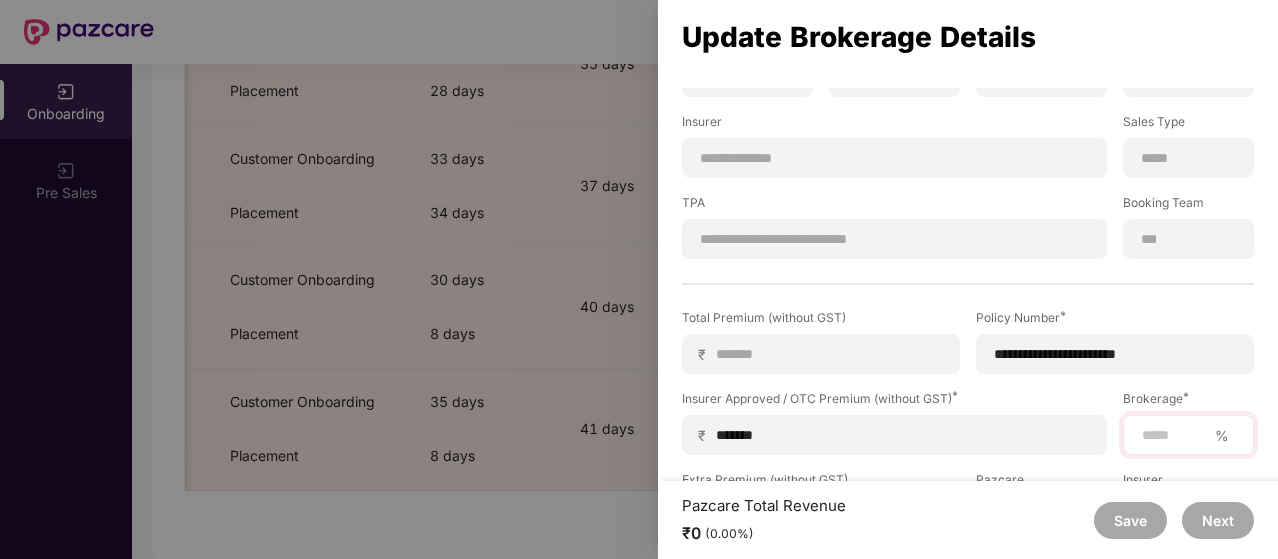 click on "%" at bounding box center [1188, 435] 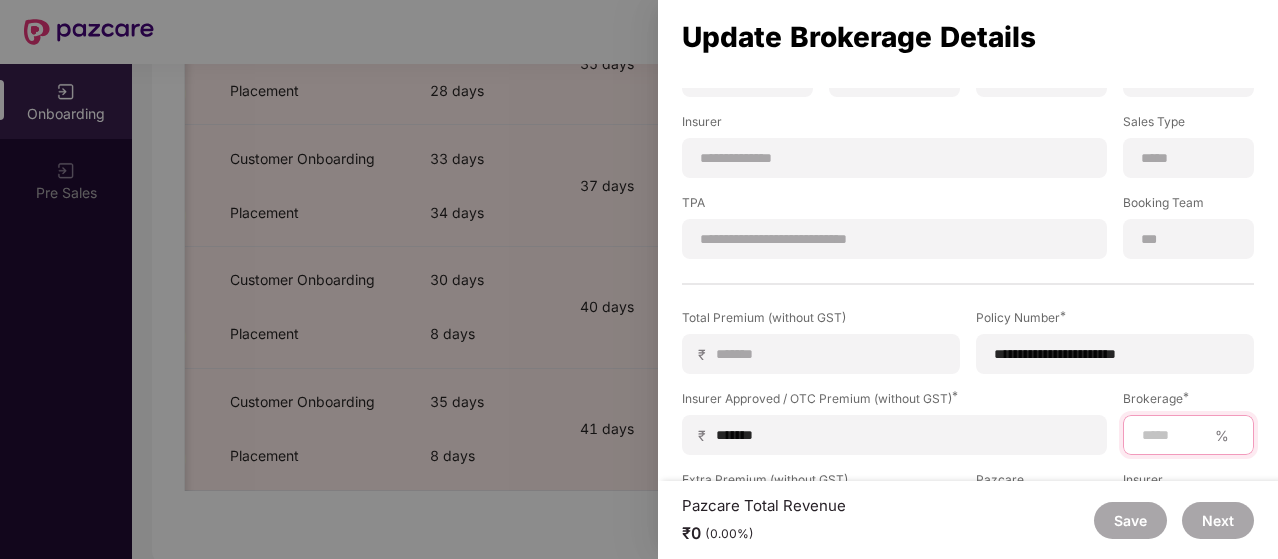 click at bounding box center [1173, 435] 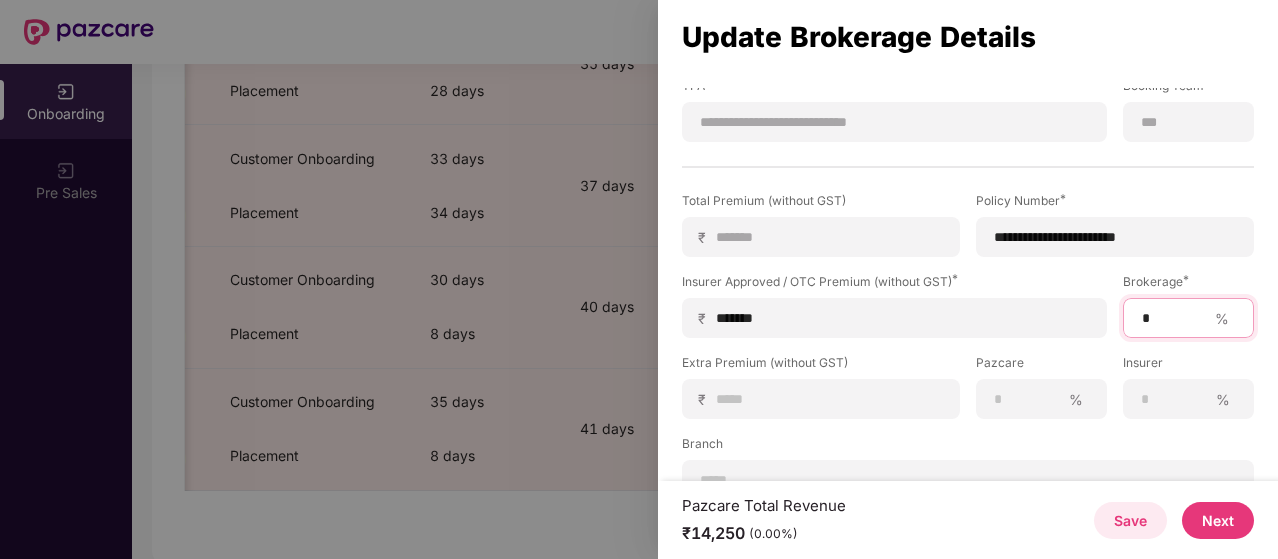 scroll, scrollTop: 420, scrollLeft: 0, axis: vertical 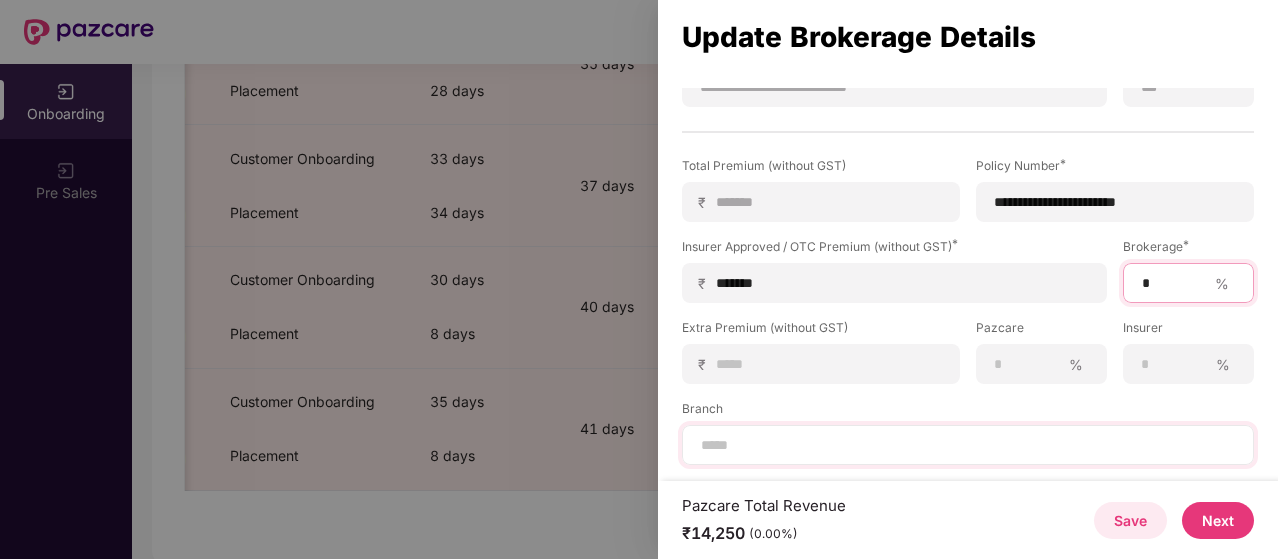 type on "*" 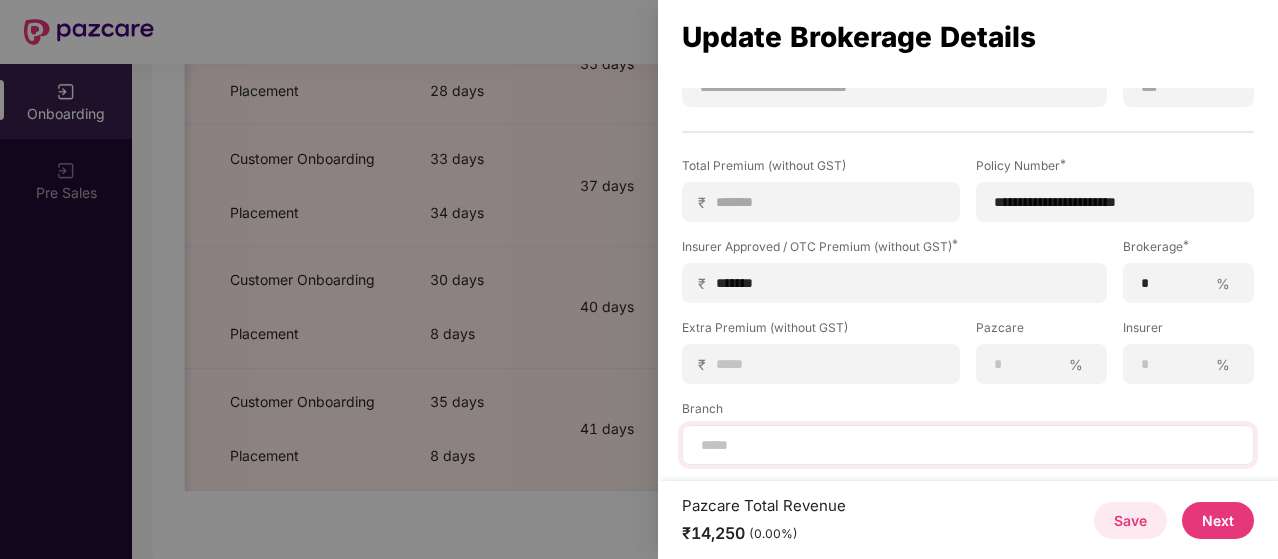 click at bounding box center (968, 445) 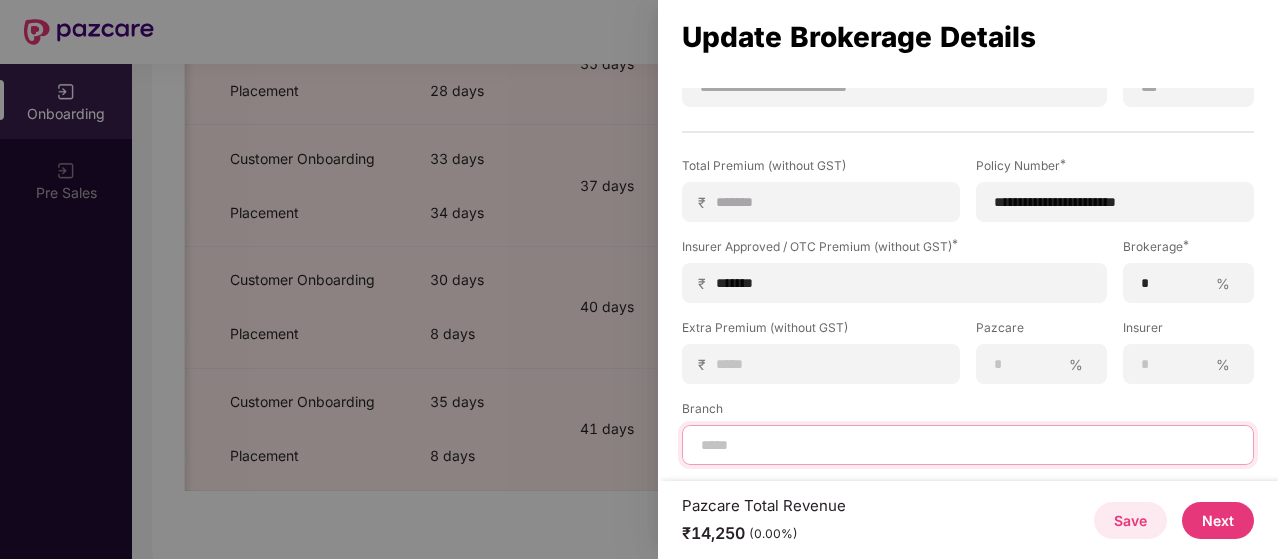 click at bounding box center (968, 445) 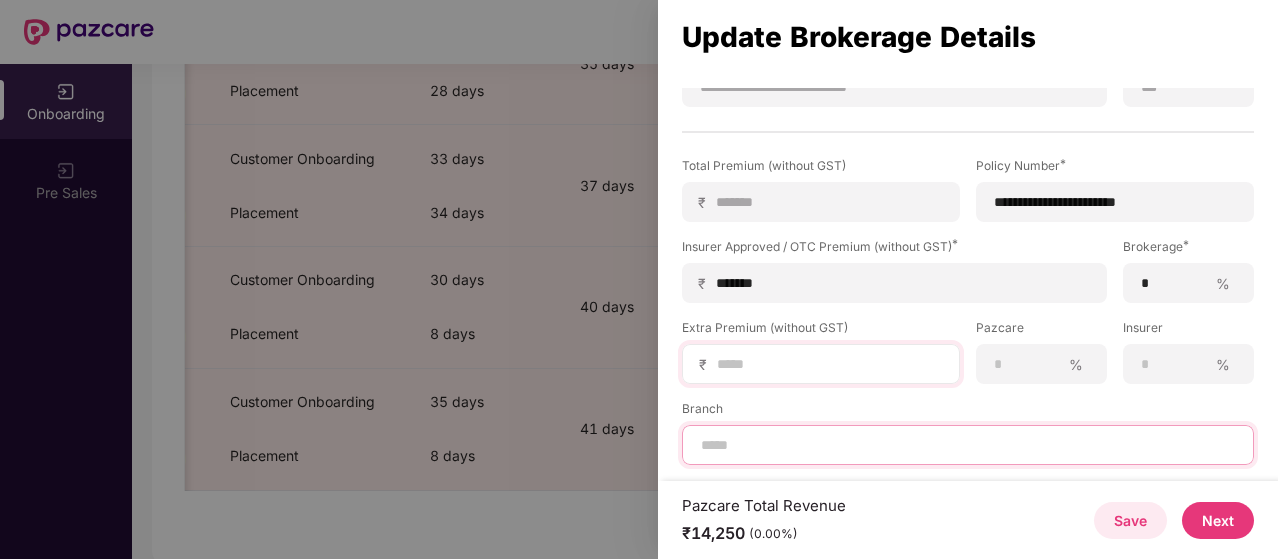 type on "*********" 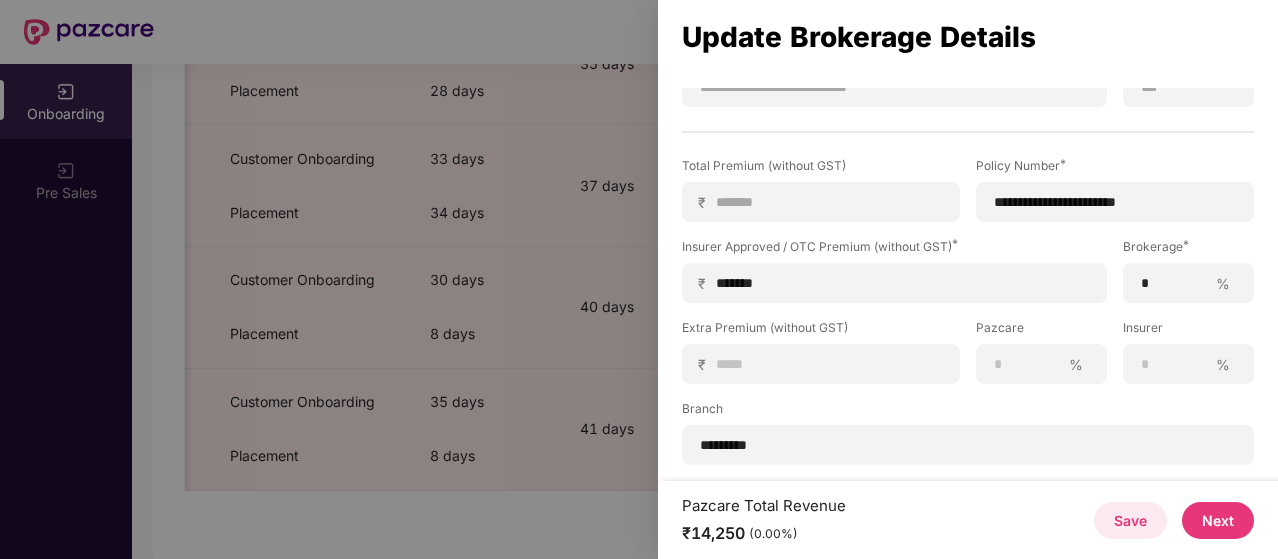click on "Next" at bounding box center [1218, 520] 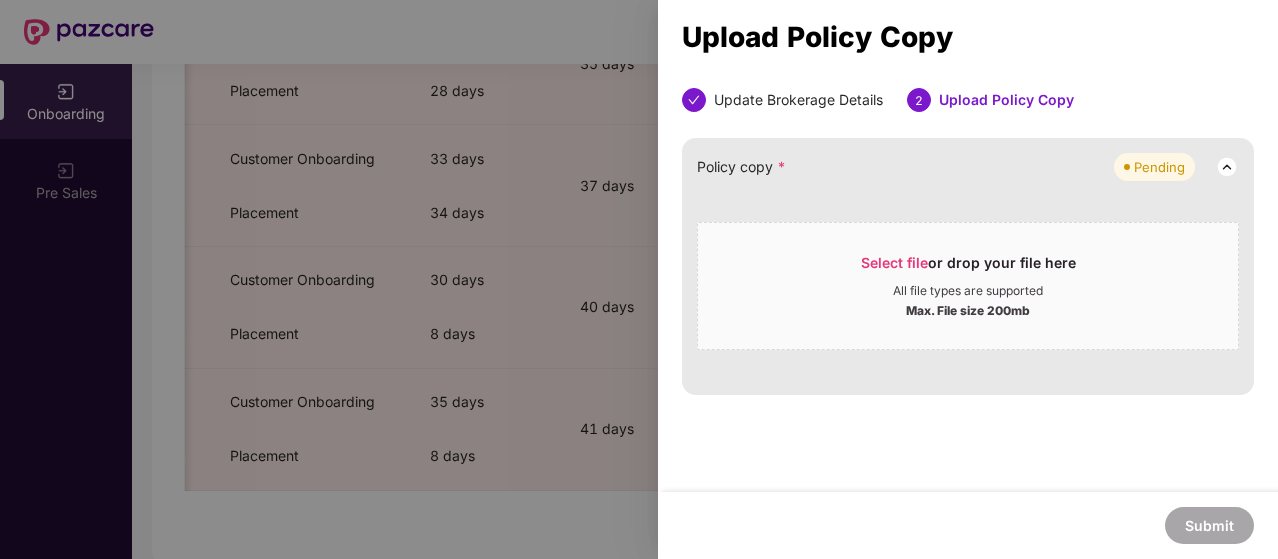 scroll, scrollTop: 0, scrollLeft: 0, axis: both 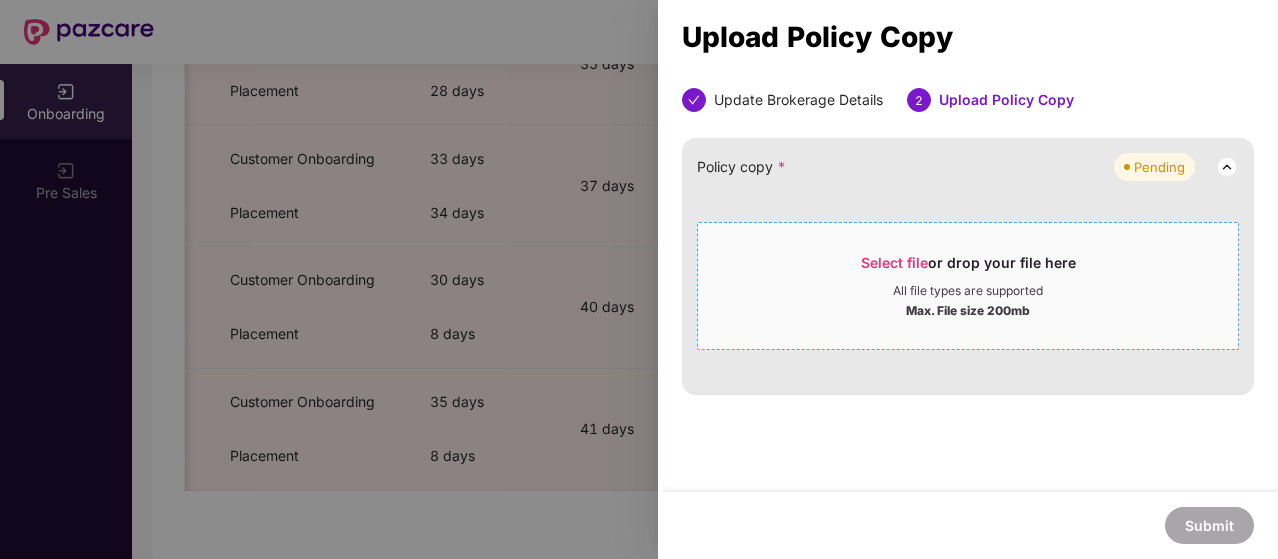 click on "Select file" at bounding box center (894, 262) 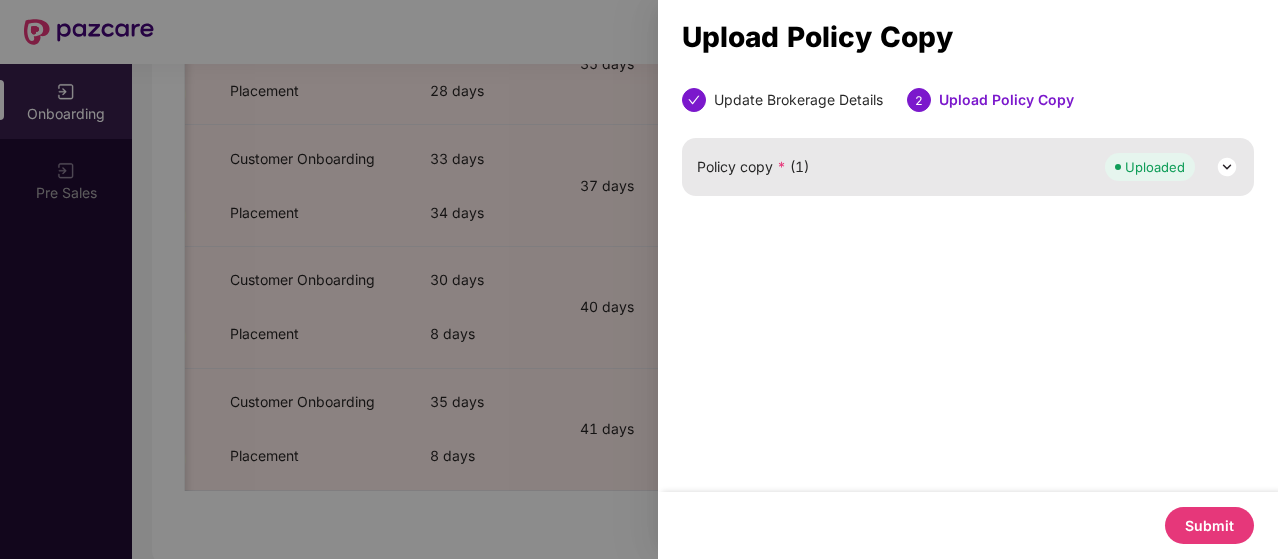click on "Submit" at bounding box center (1209, 525) 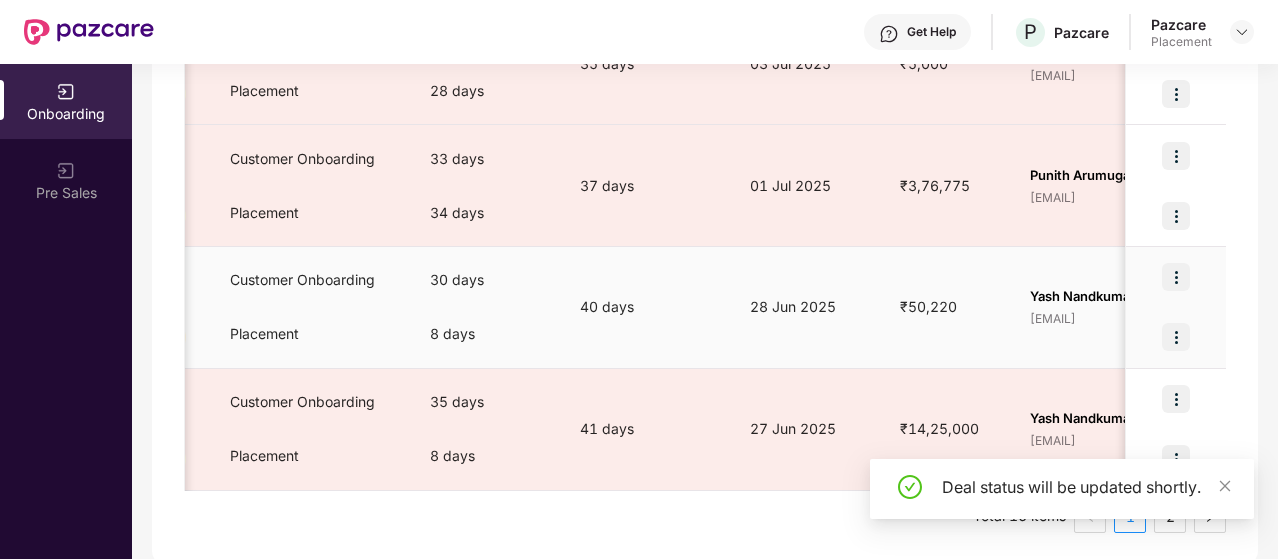 scroll, scrollTop: 0, scrollLeft: 0, axis: both 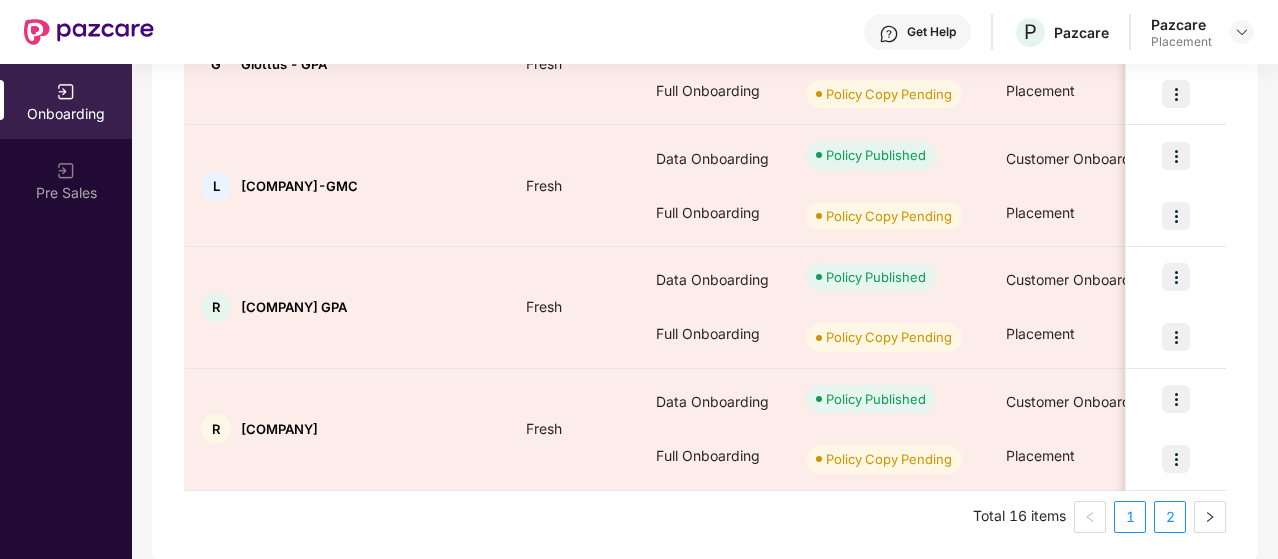 click on "2" at bounding box center (1170, 517) 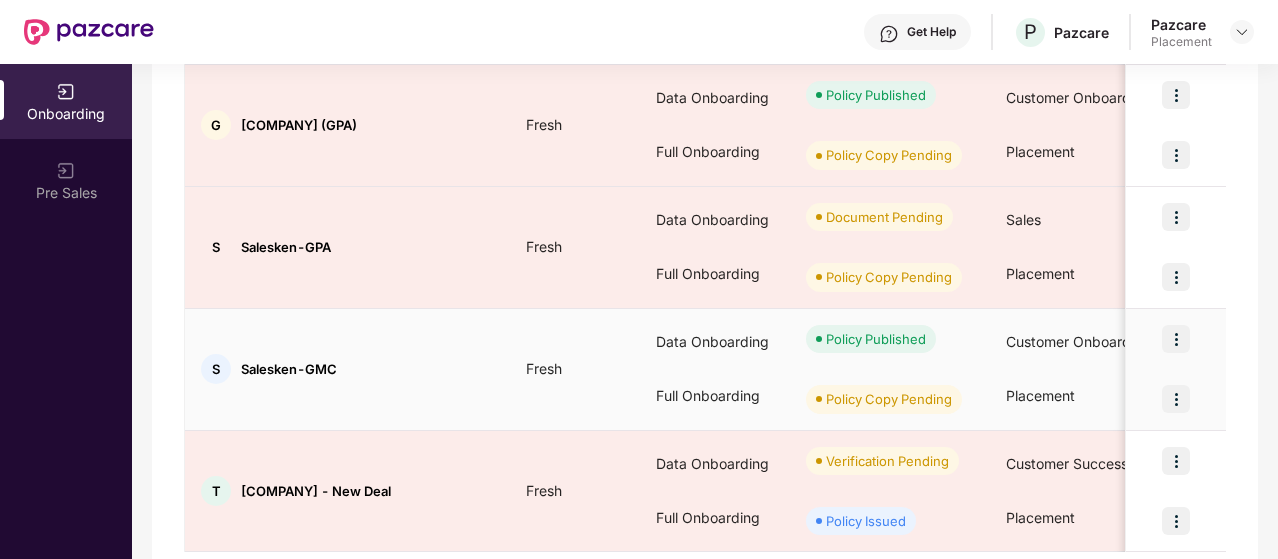 scroll, scrollTop: 505, scrollLeft: 0, axis: vertical 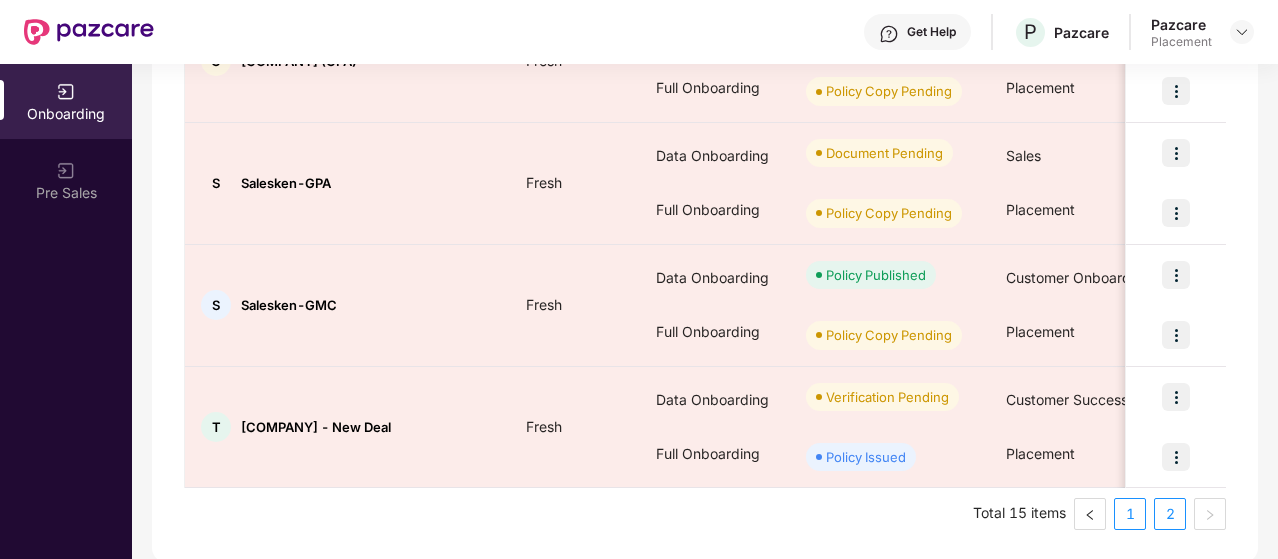 click on "1" at bounding box center [1130, 514] 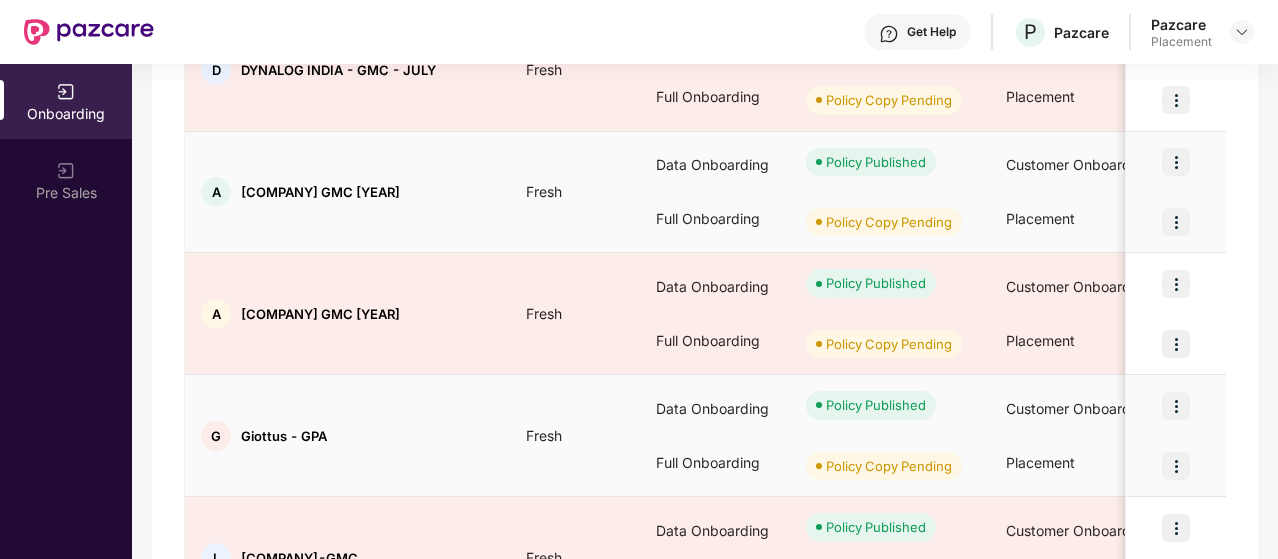 scroll, scrollTop: 741, scrollLeft: 0, axis: vertical 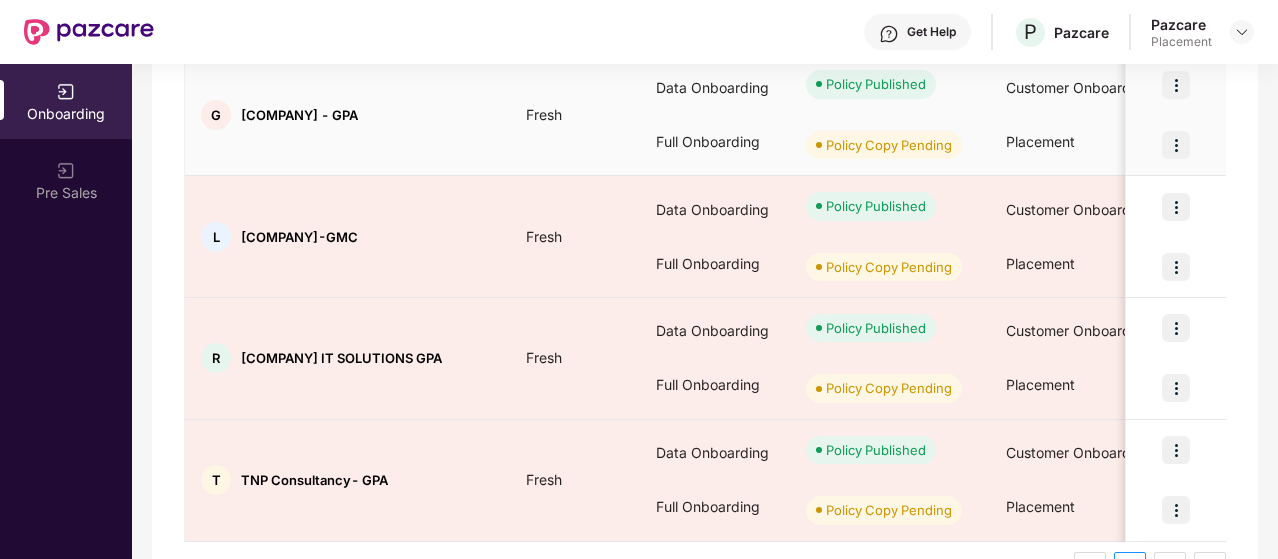 click at bounding box center [1176, 145] 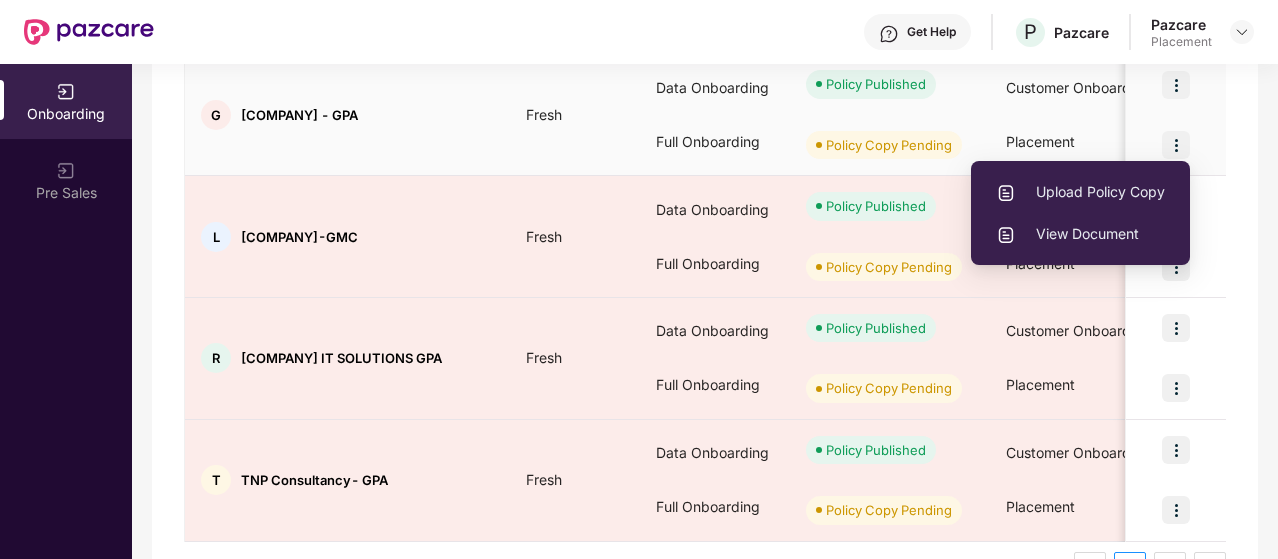 click on "Upload Policy Copy" at bounding box center (1080, 192) 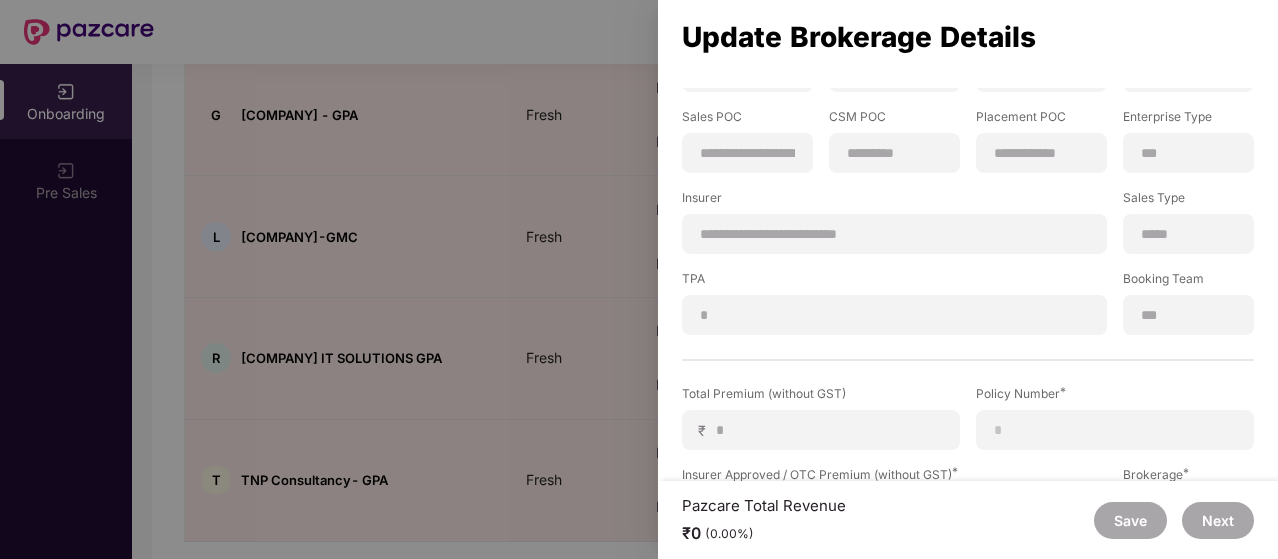 scroll, scrollTop: 293, scrollLeft: 0, axis: vertical 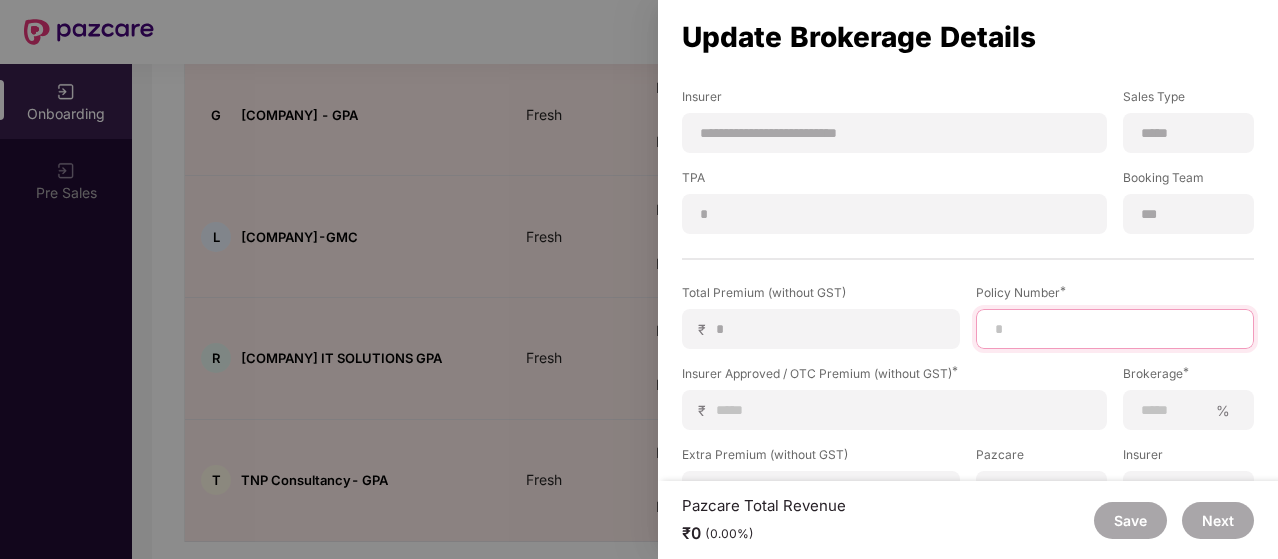 click at bounding box center (1115, 329) 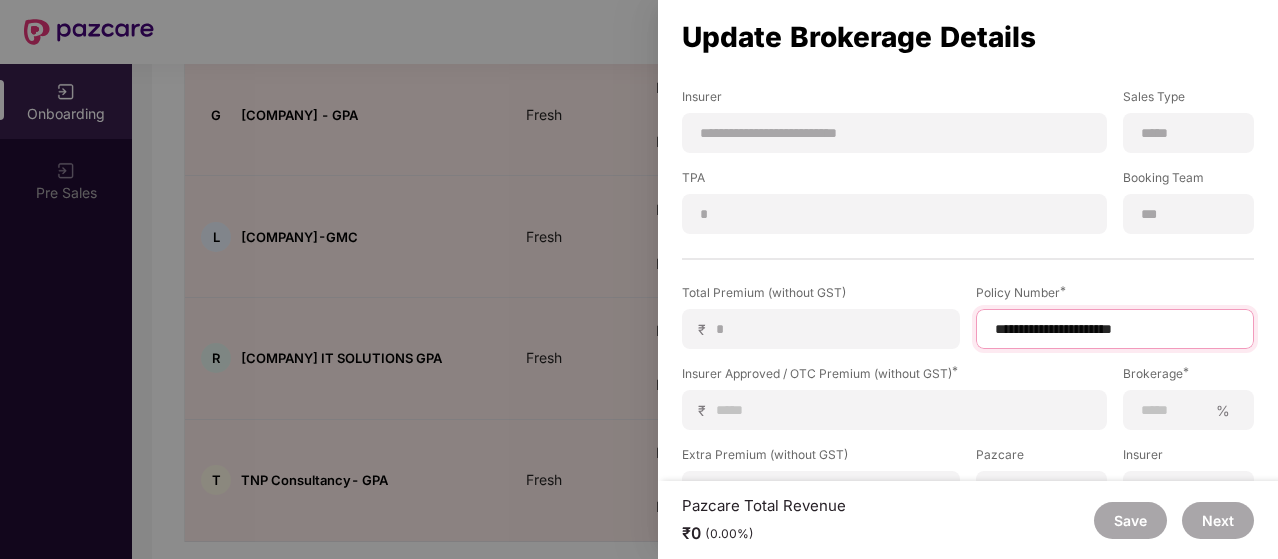 type on "**********" 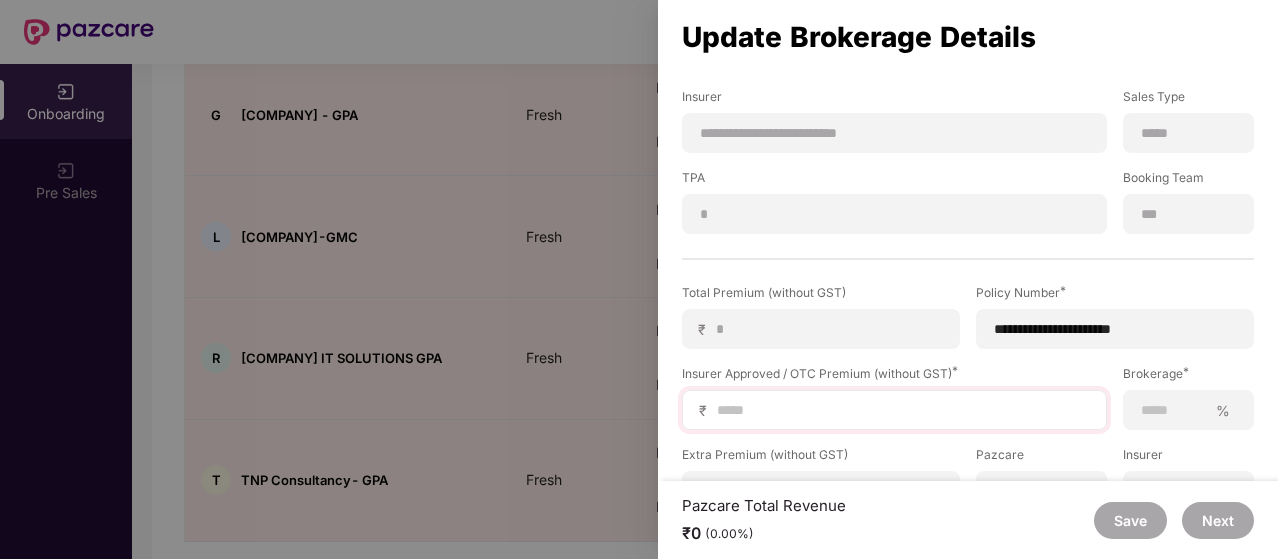 click on "₹" at bounding box center (894, 410) 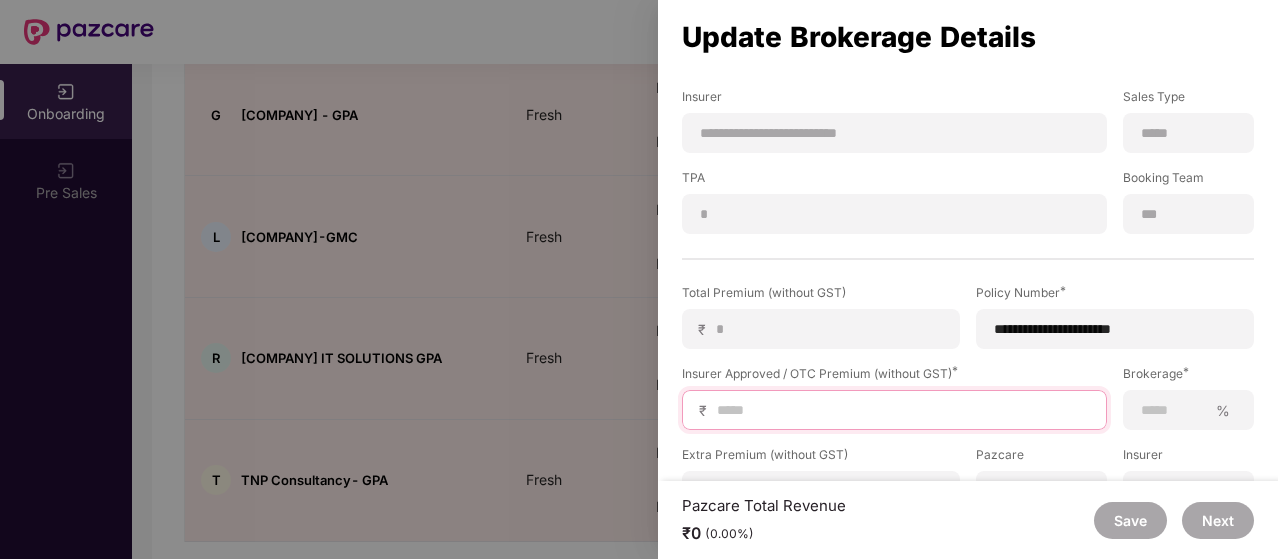 click at bounding box center (902, 410) 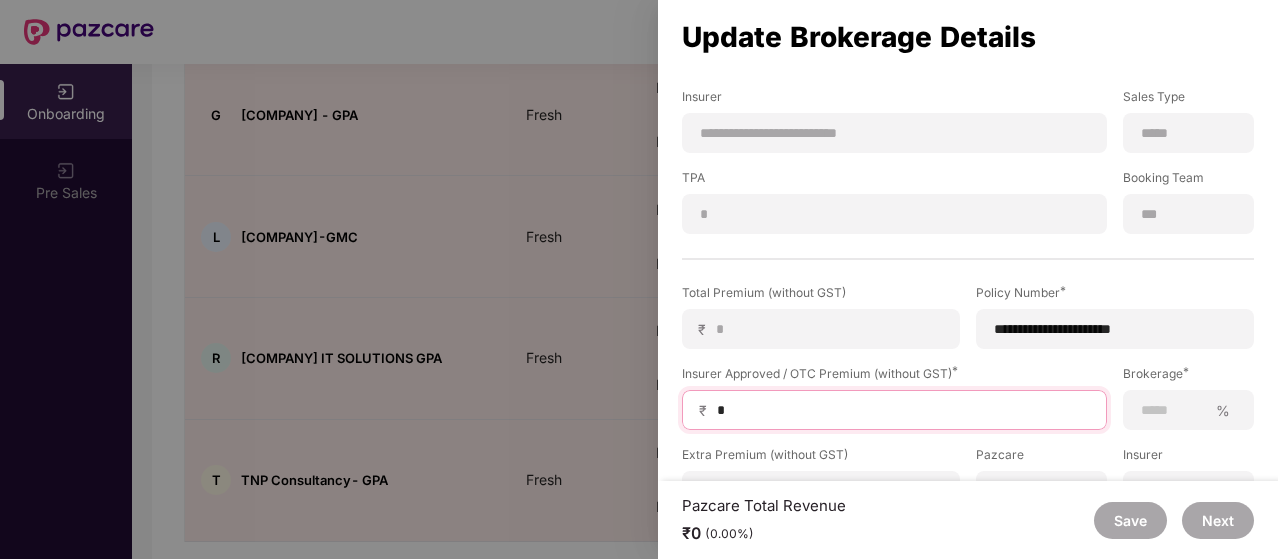 type on "**" 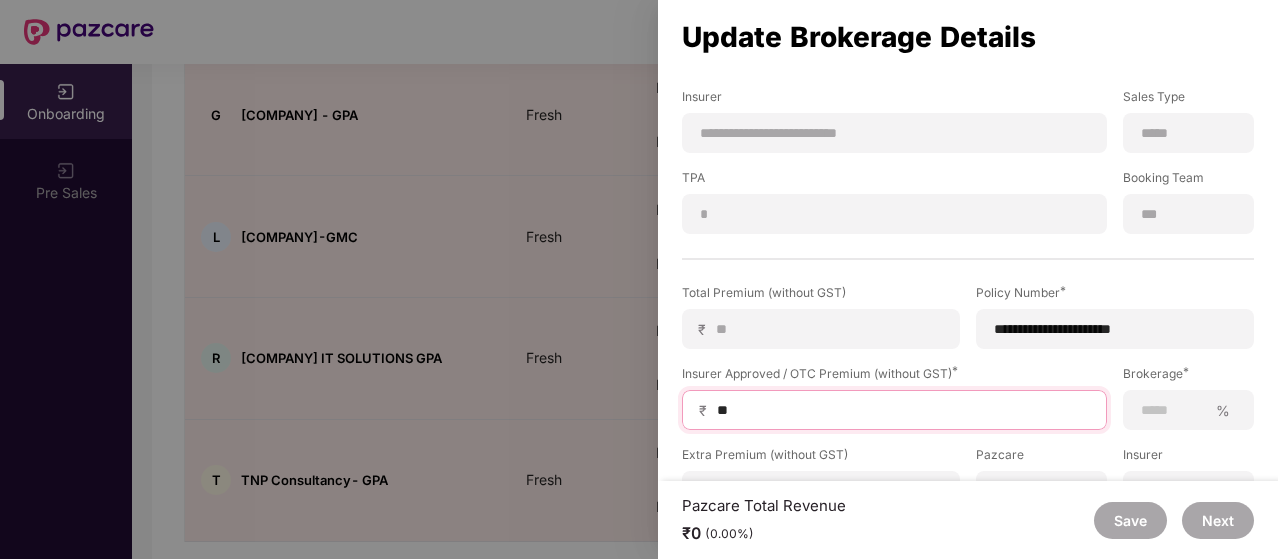 type on "***" 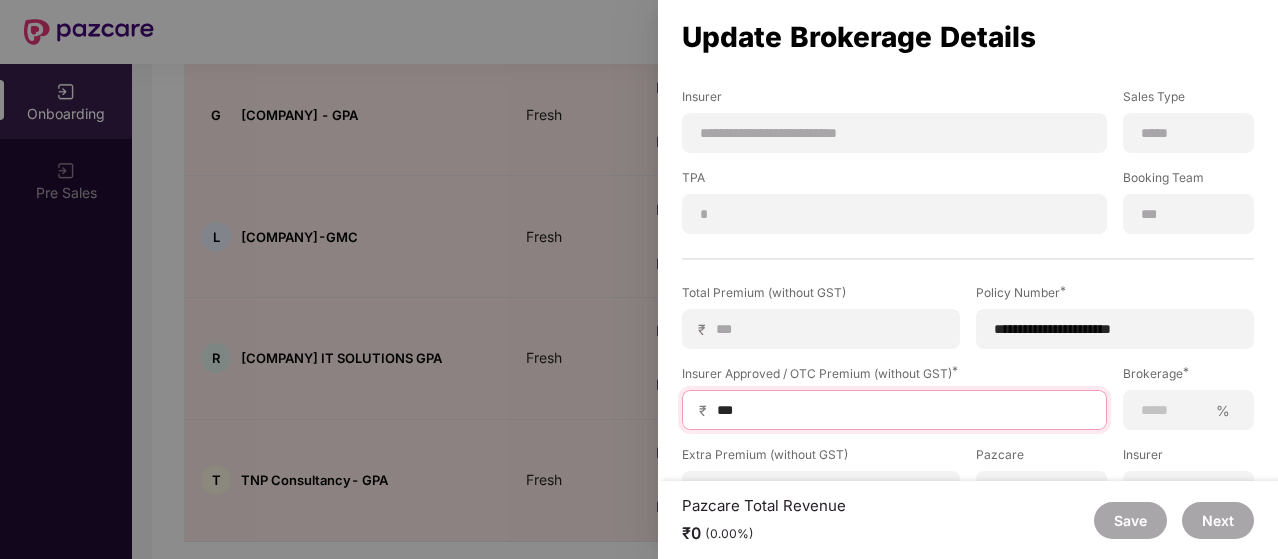 type on "****" 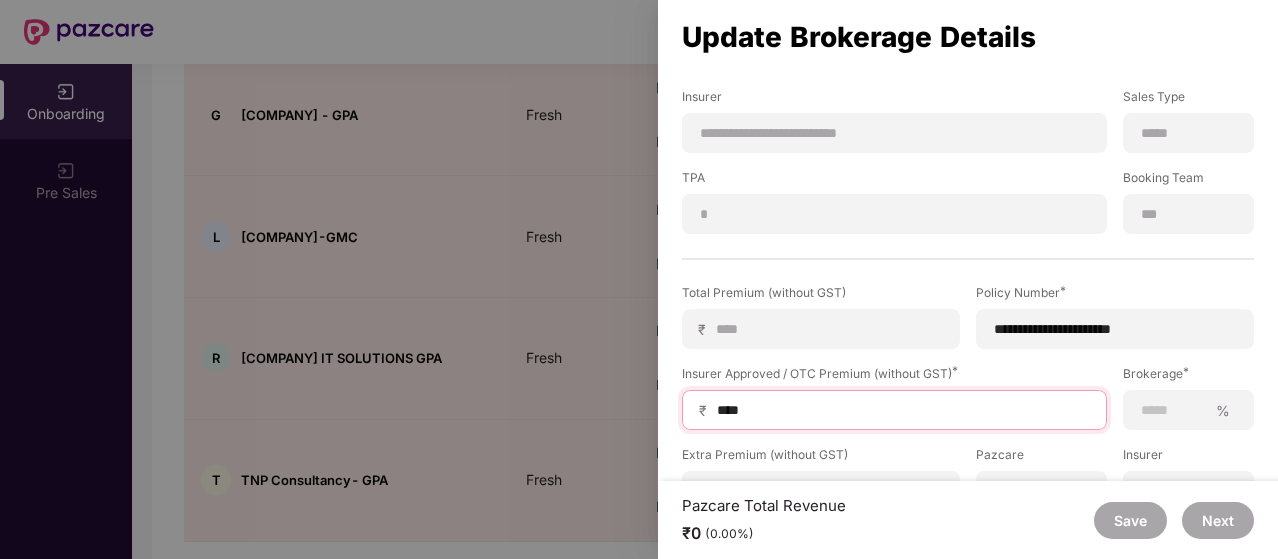 scroll, scrollTop: 420, scrollLeft: 0, axis: vertical 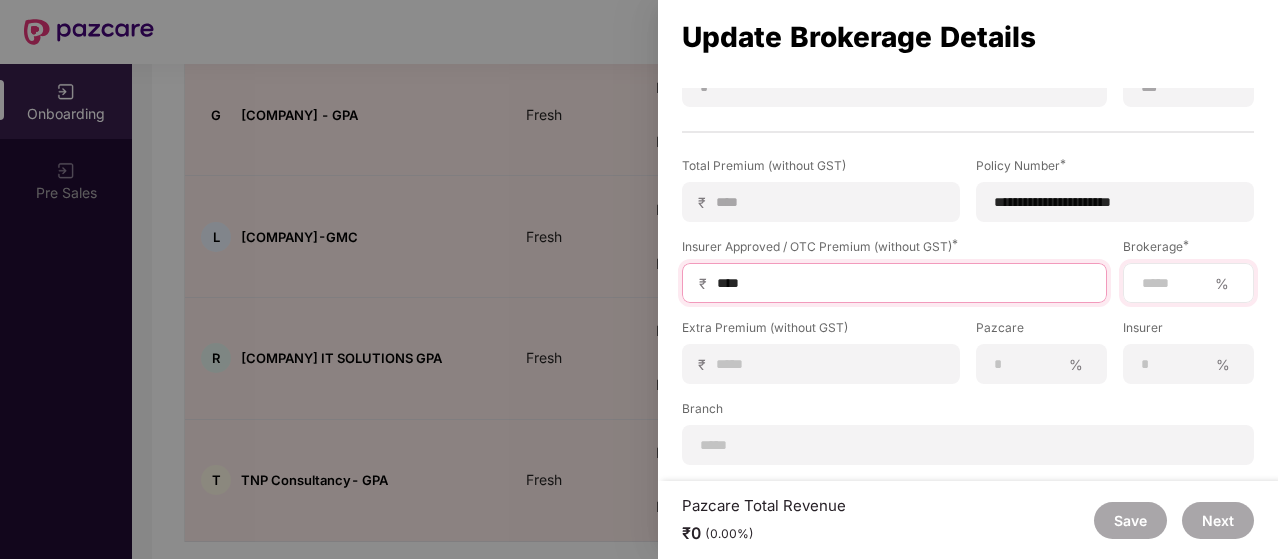 type on "****" 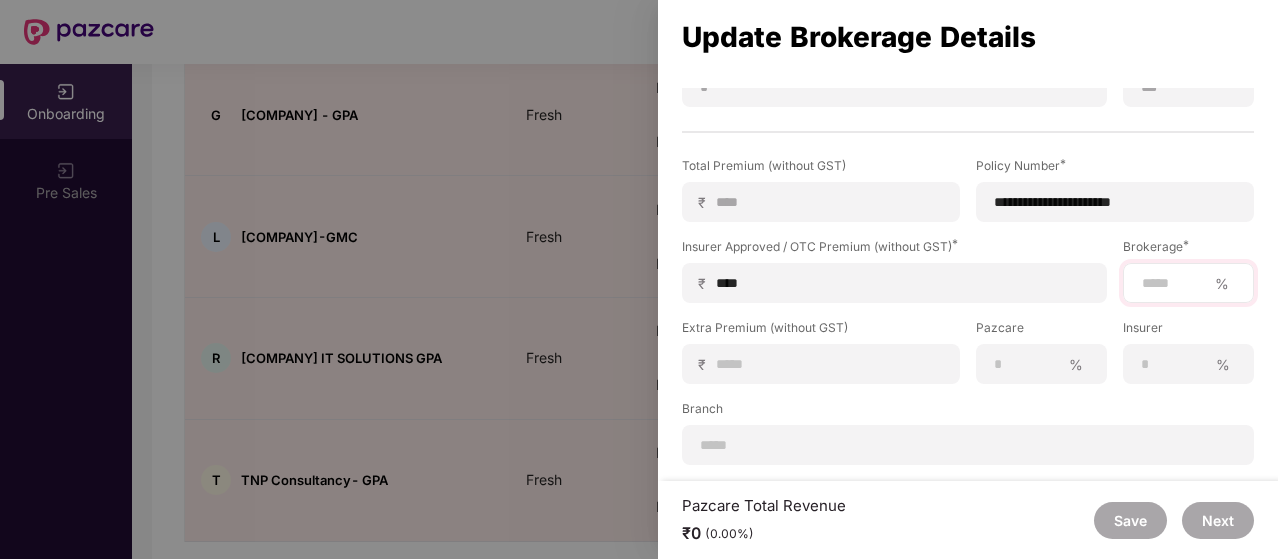 click on "%" at bounding box center [1188, 283] 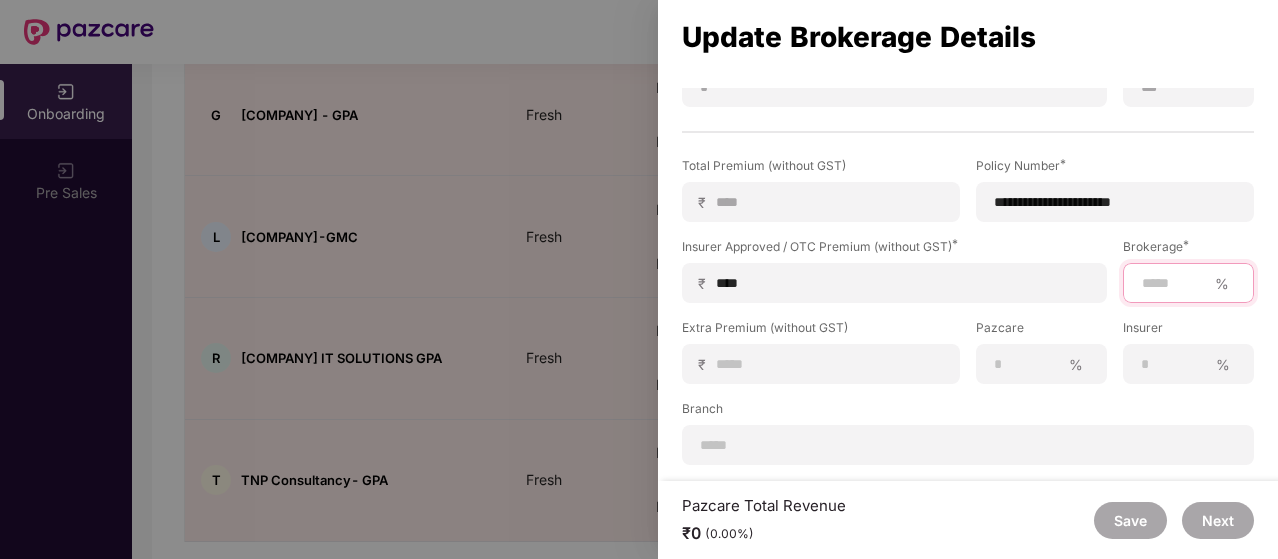 click at bounding box center [1173, 283] 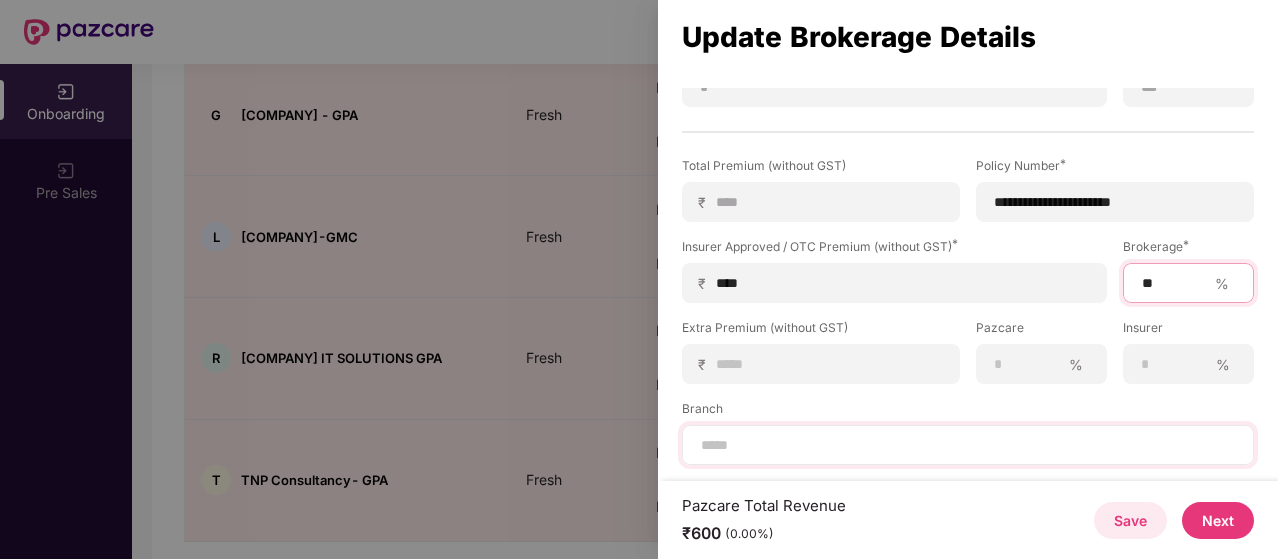 type on "**" 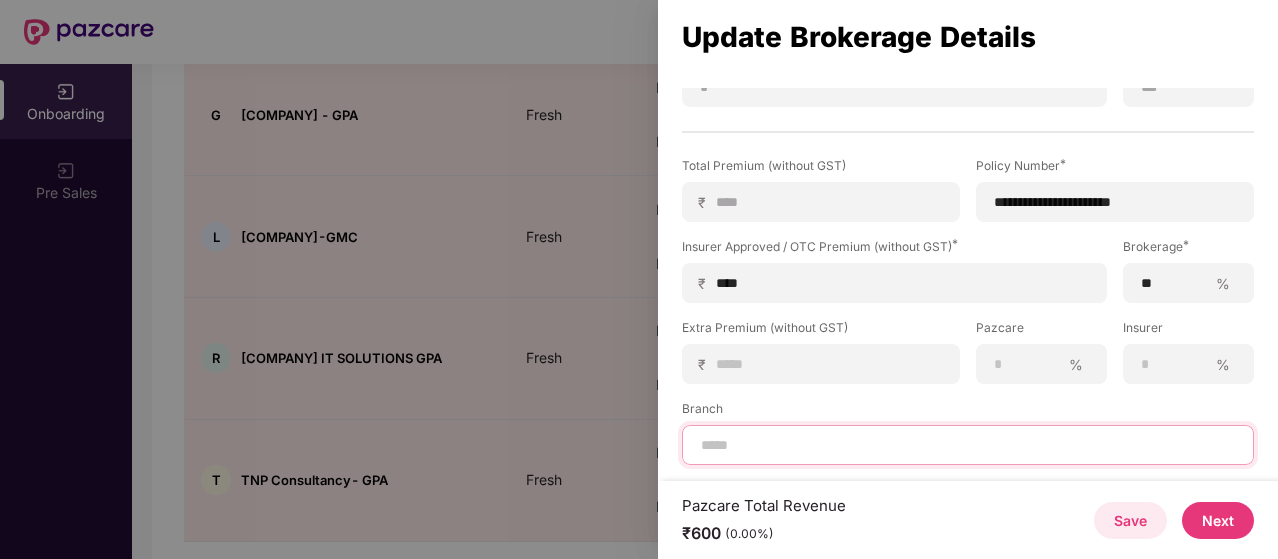 click at bounding box center (968, 445) 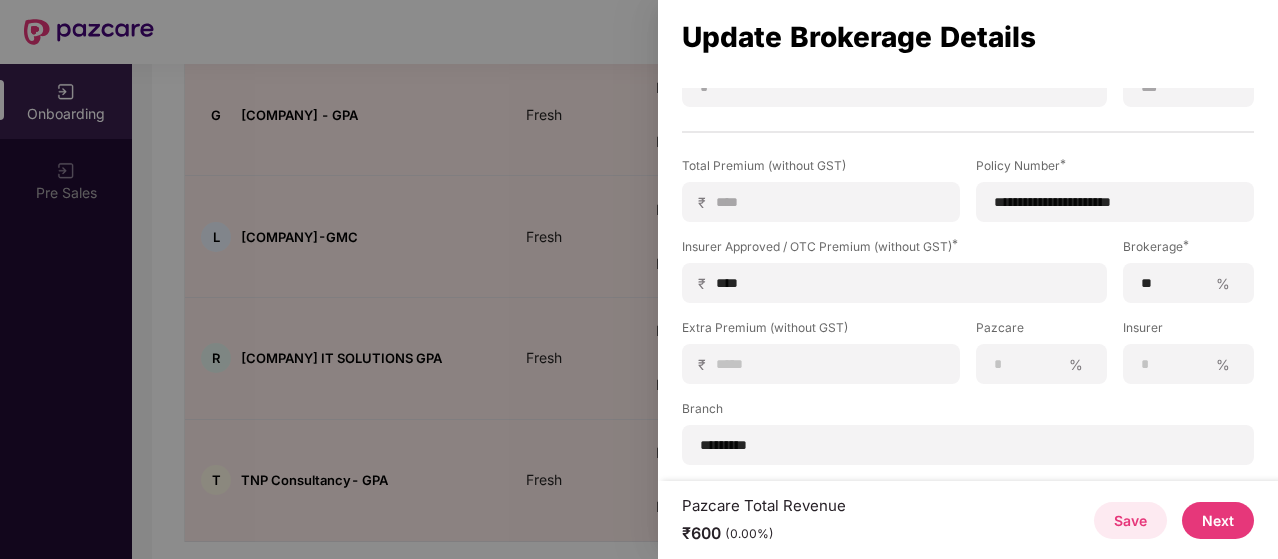click on "Next" at bounding box center [1218, 520] 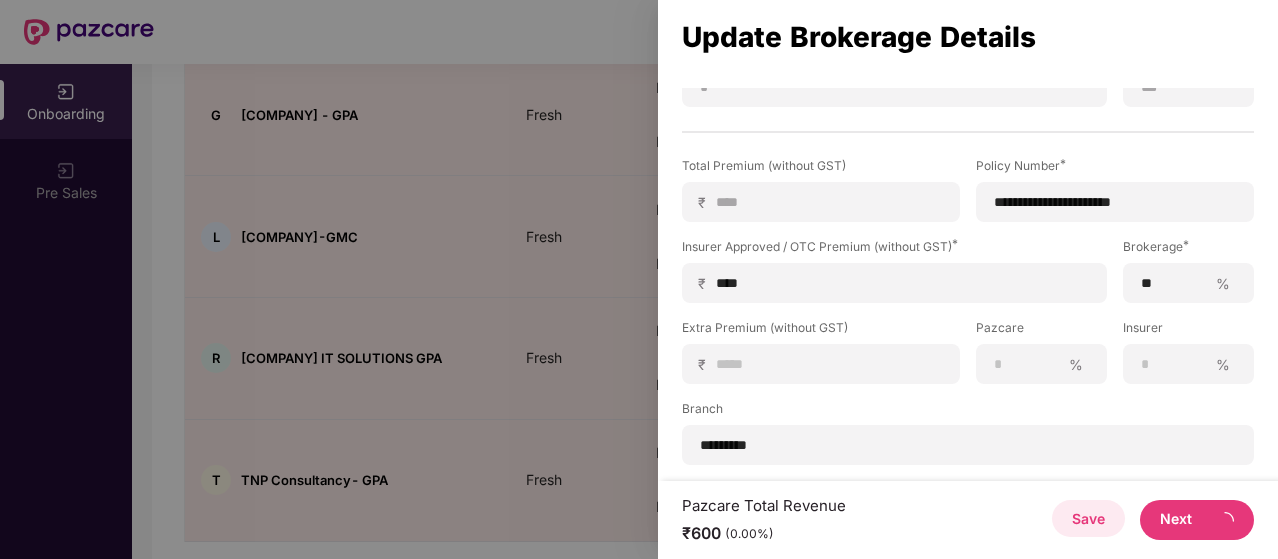 scroll, scrollTop: 0, scrollLeft: 0, axis: both 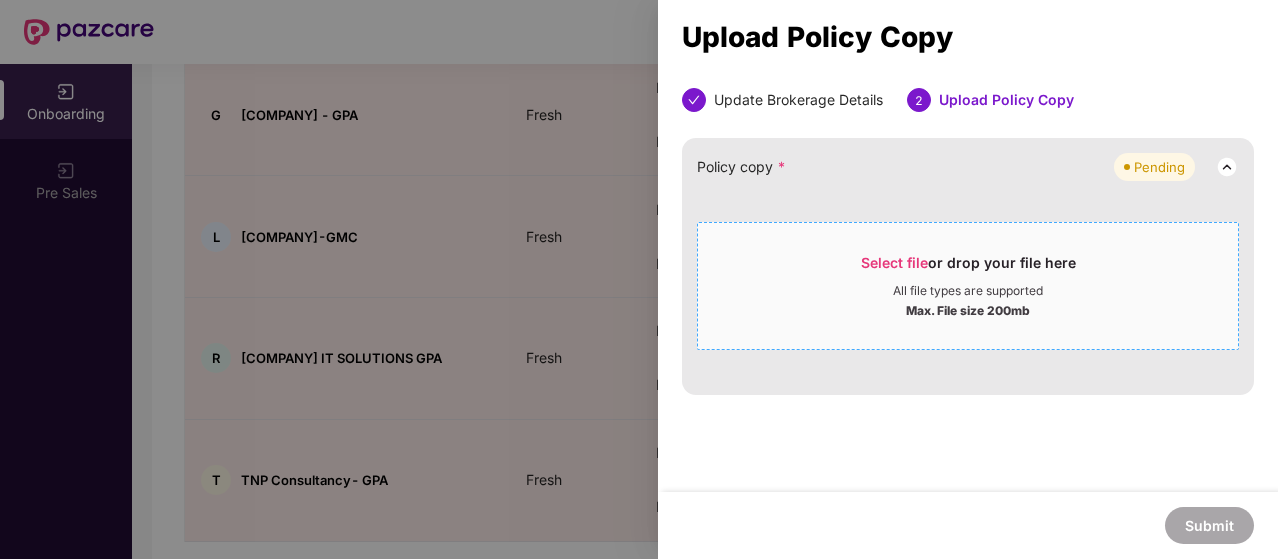 click on "Max. File size 200mb" at bounding box center [968, 309] 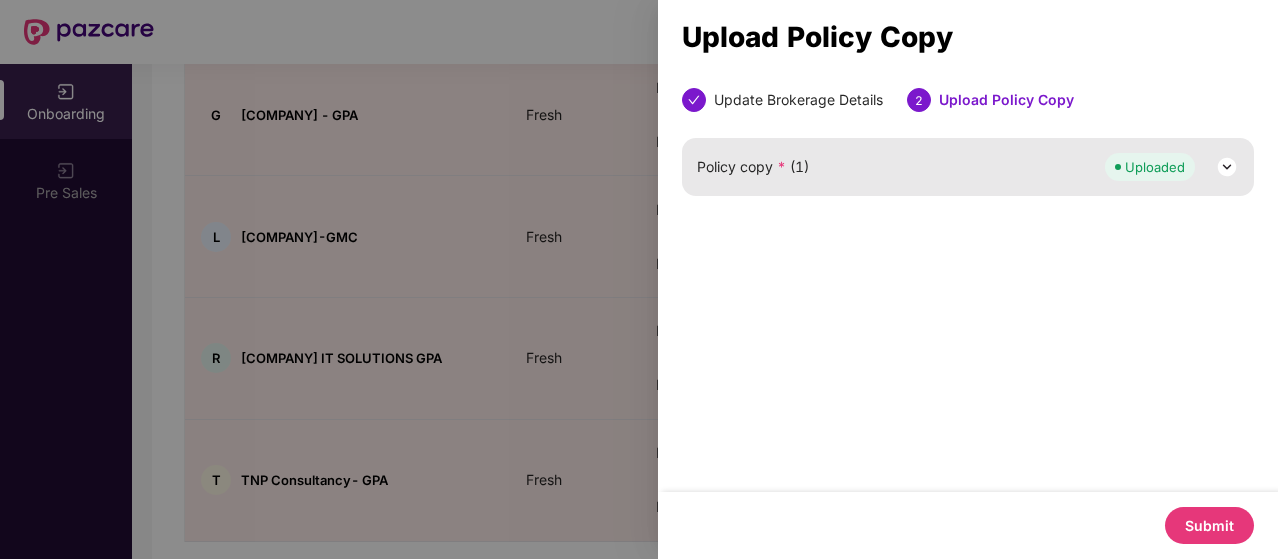 click on "Submit" at bounding box center (1209, 525) 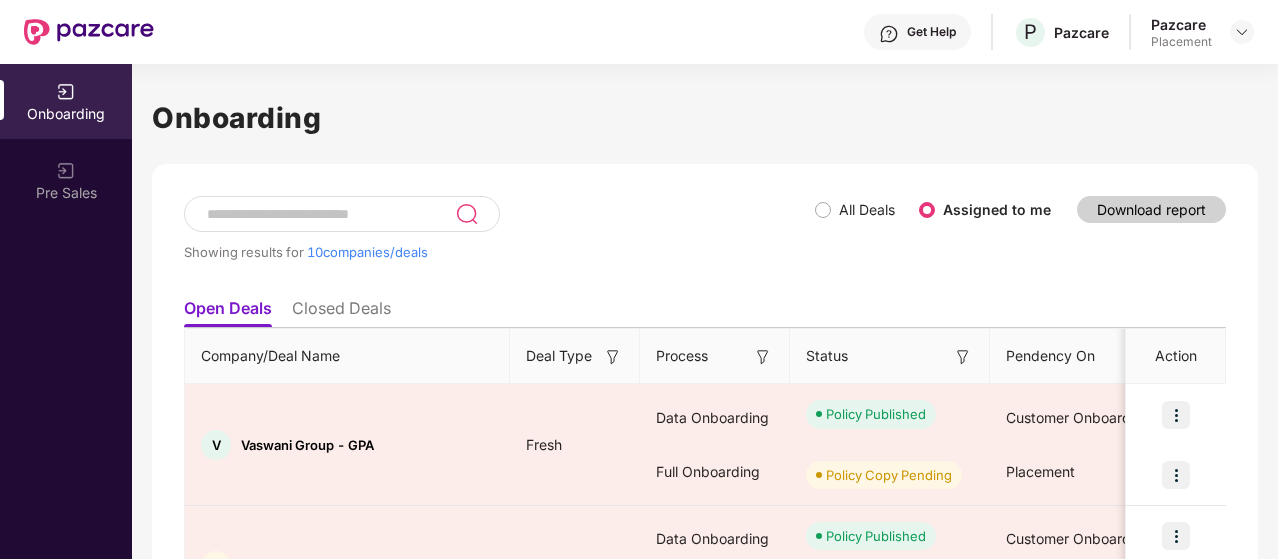 scroll, scrollTop: 0, scrollLeft: 0, axis: both 